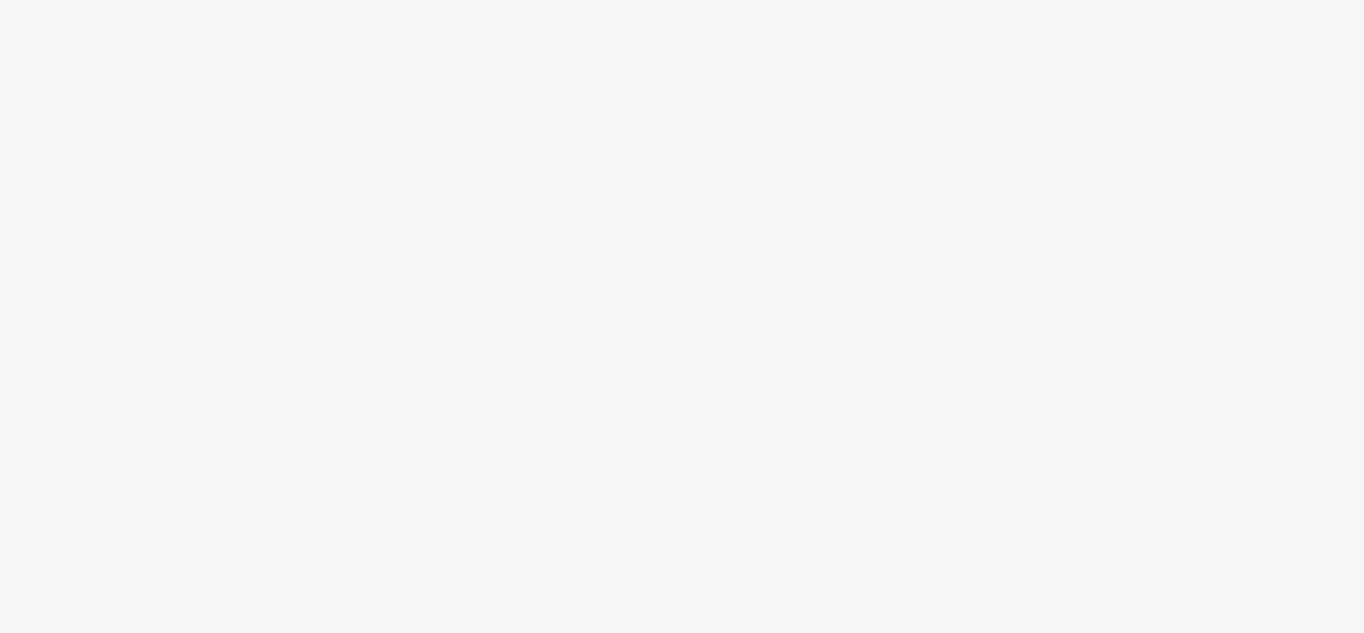 scroll, scrollTop: 0, scrollLeft: 0, axis: both 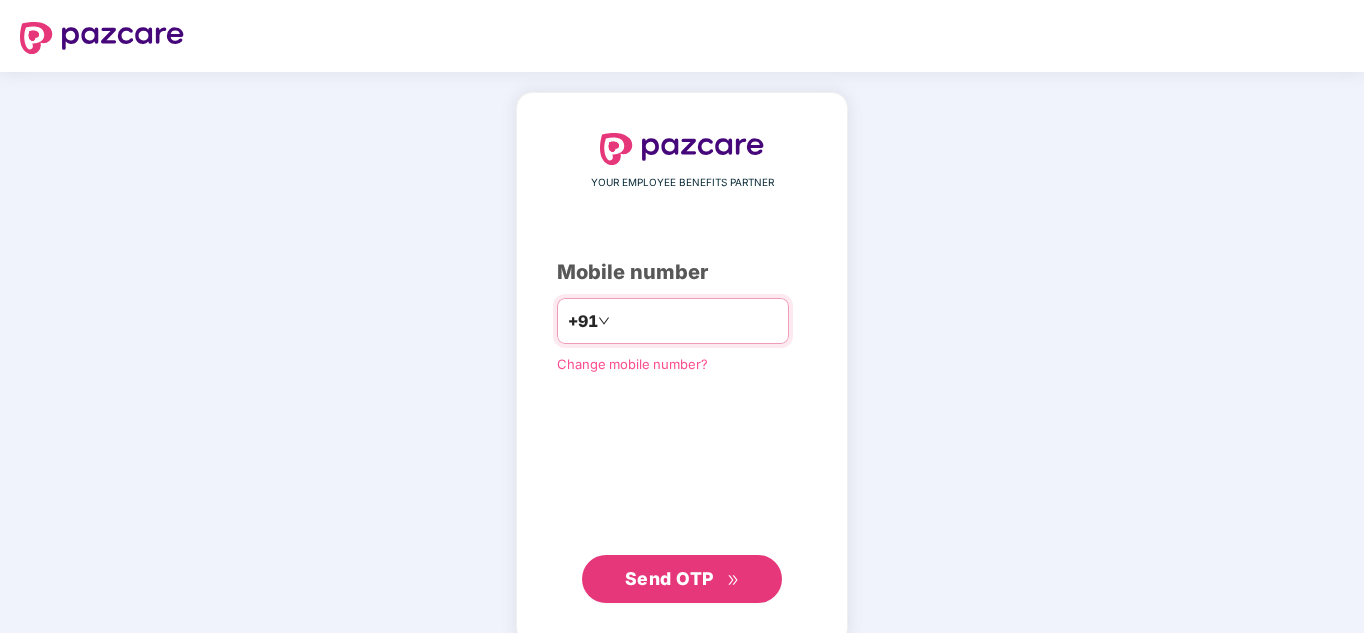 type on "**********" 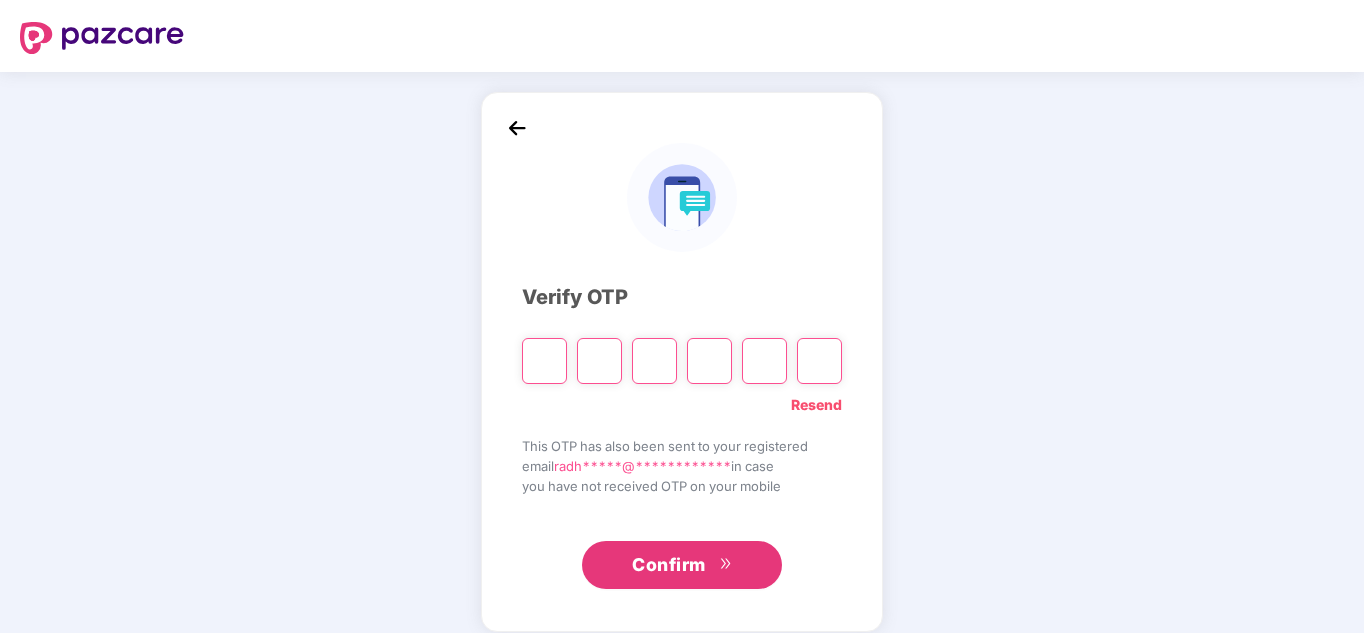 paste on "*" 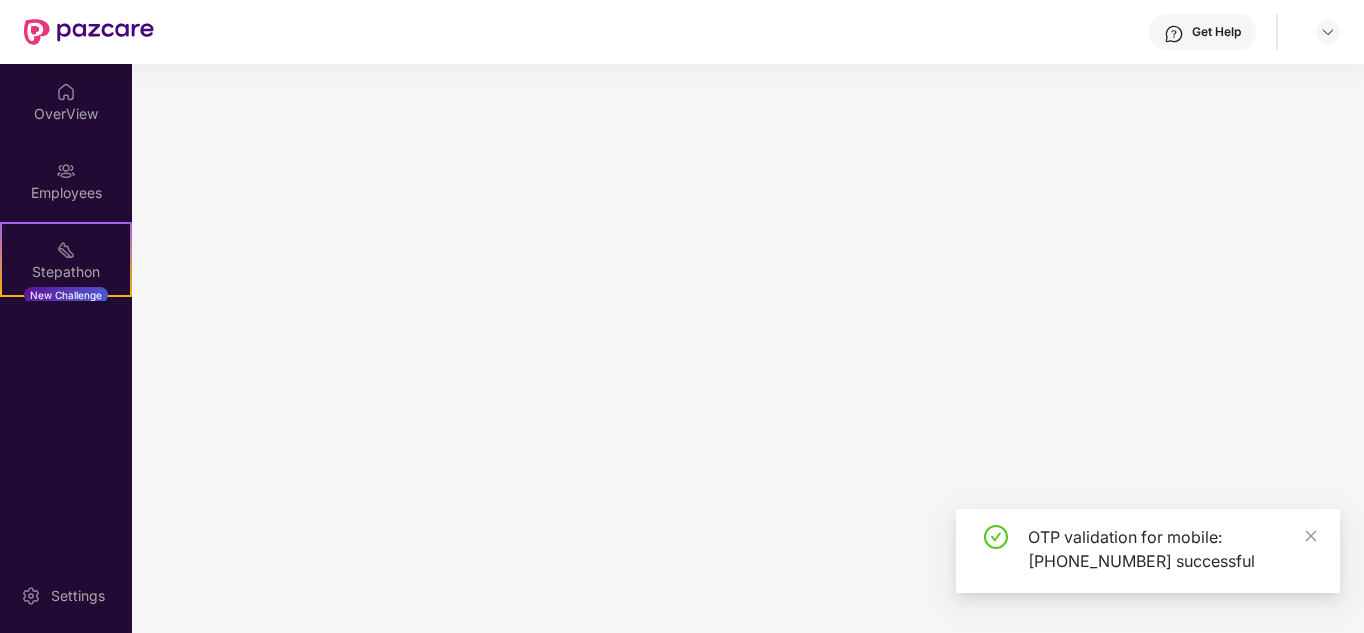 click at bounding box center (748, 348) 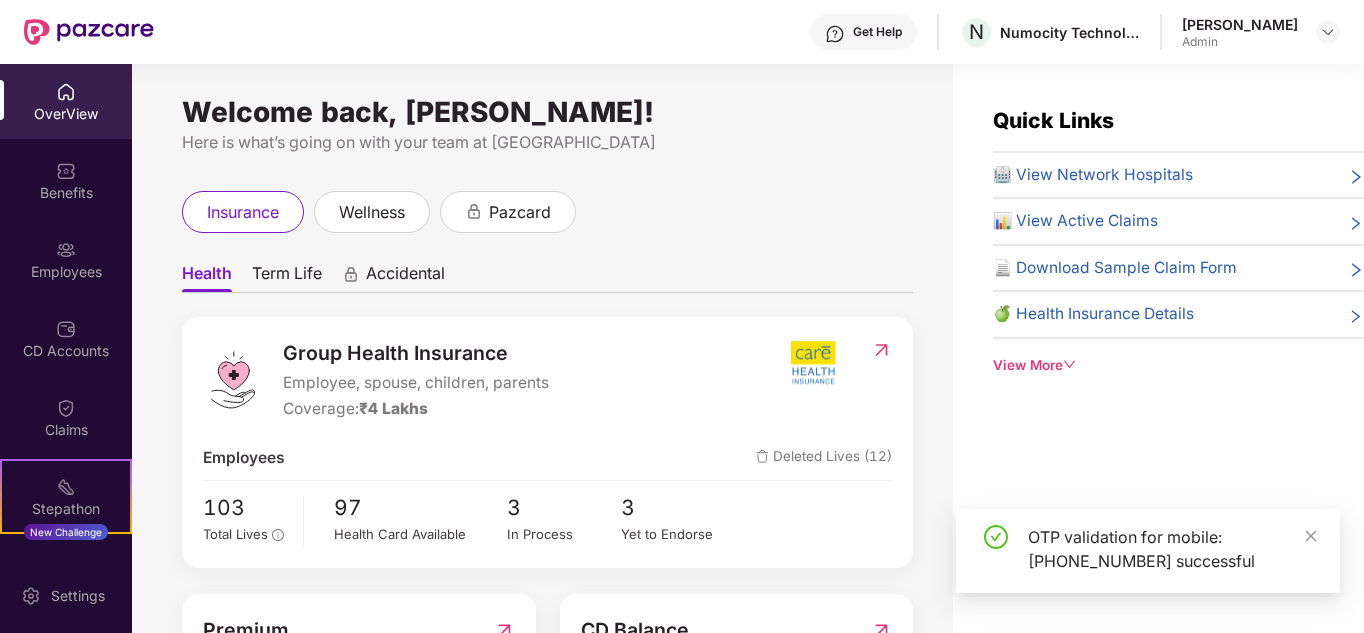 click on "Employees" at bounding box center [66, 259] 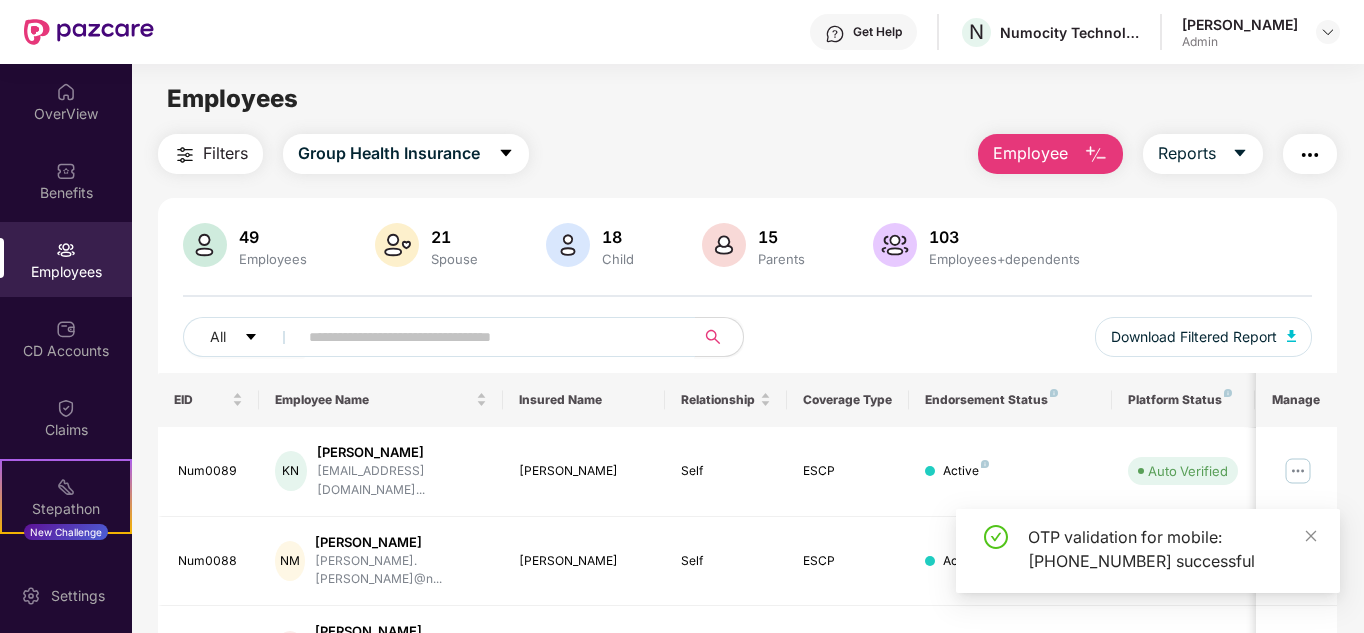click at bounding box center [488, 337] 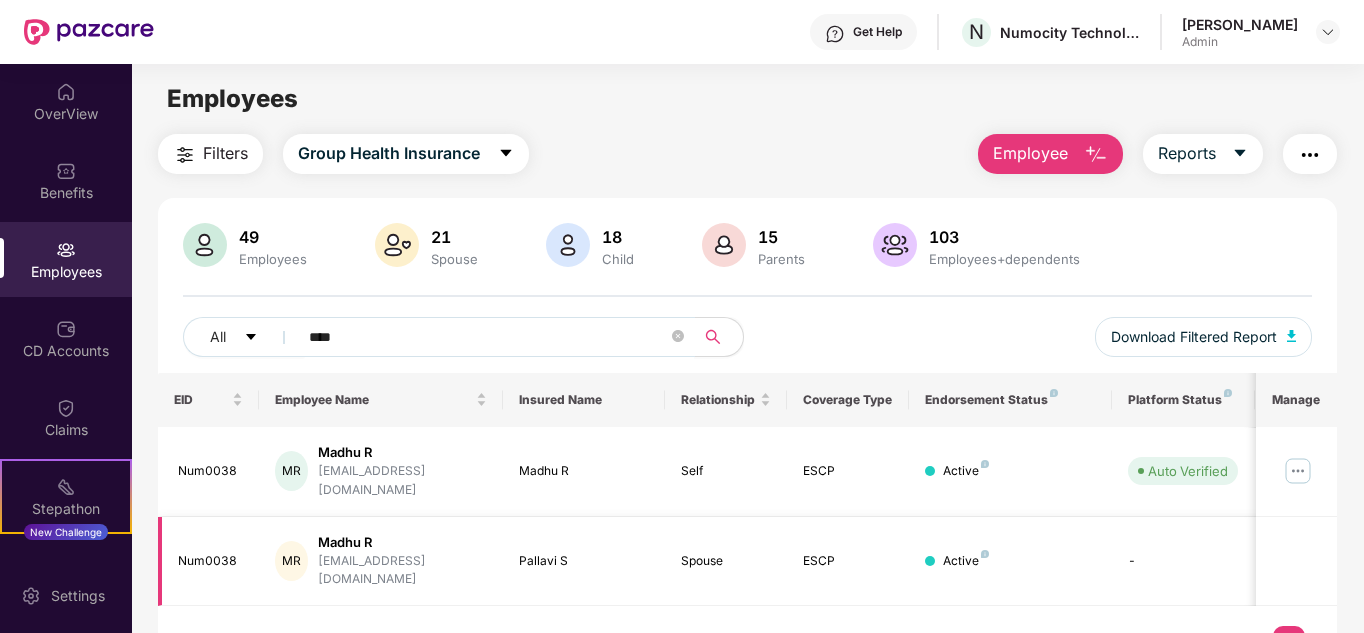 scroll, scrollTop: 64, scrollLeft: 0, axis: vertical 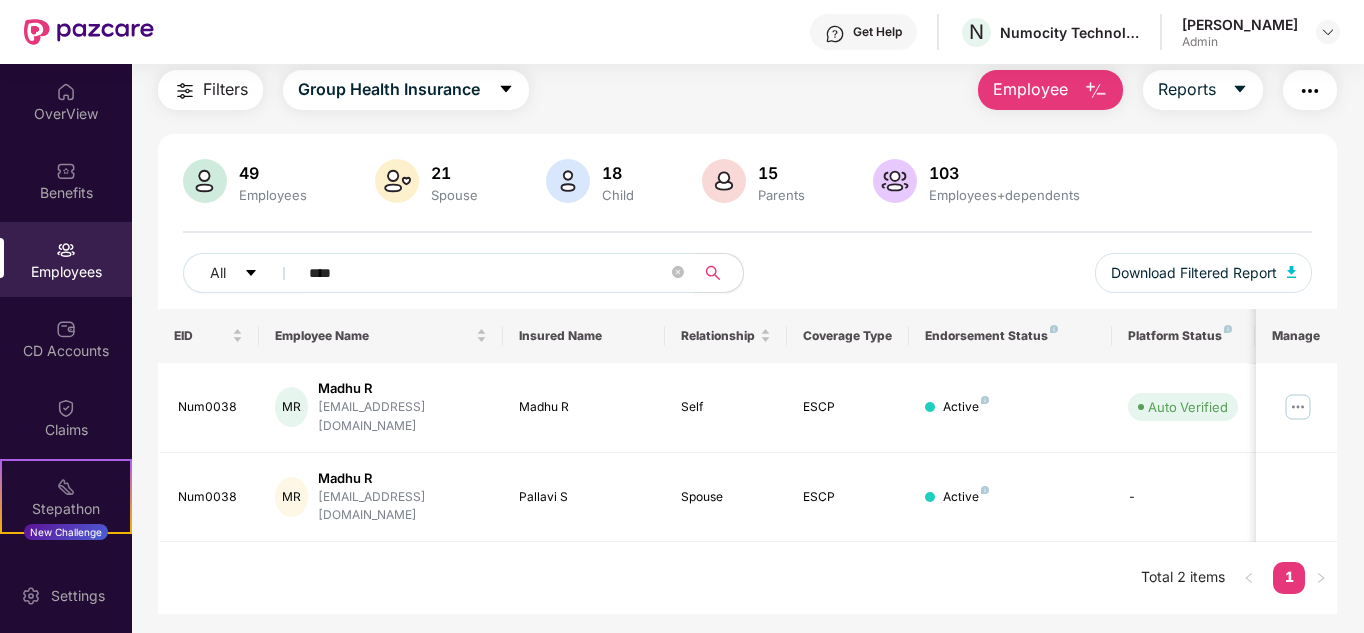 type on "****" 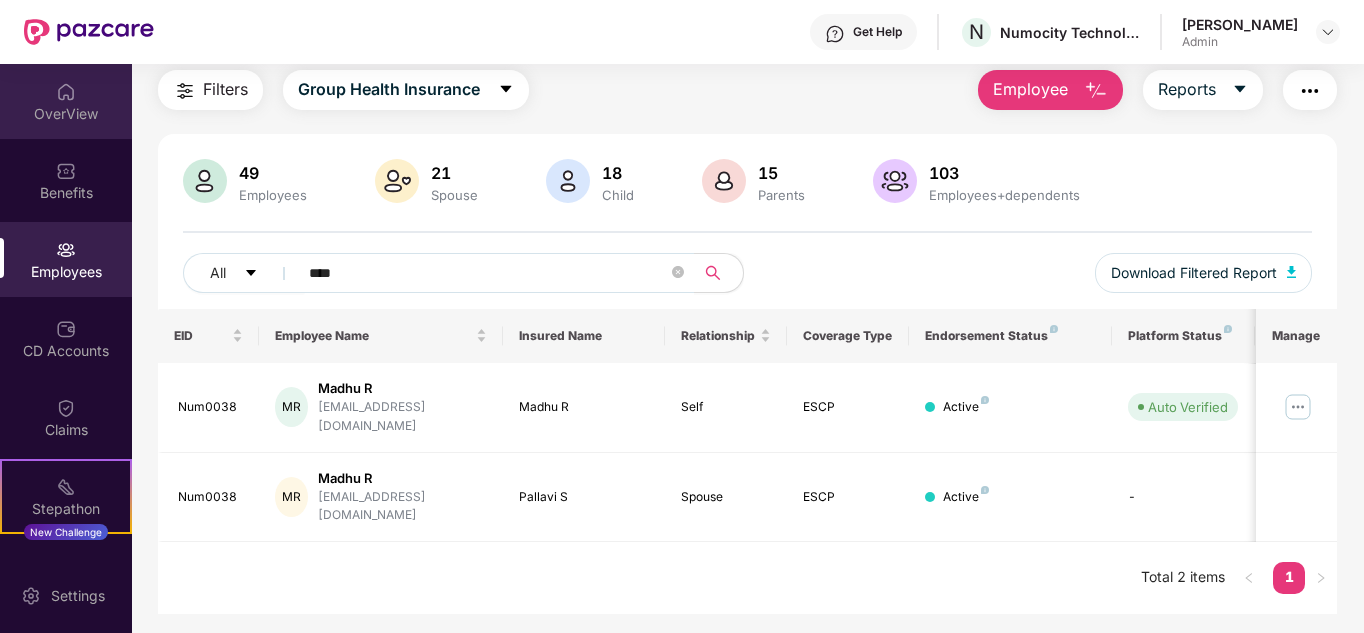 click on "OverView" at bounding box center [66, 114] 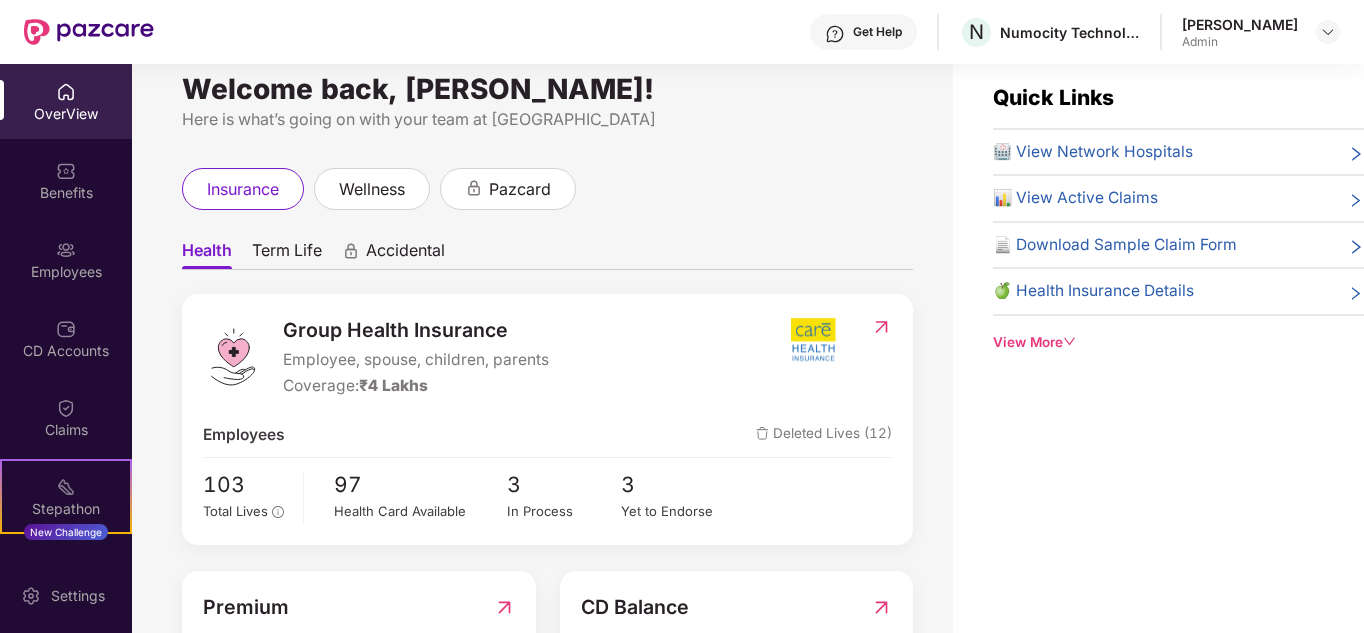 scroll, scrollTop: 0, scrollLeft: 0, axis: both 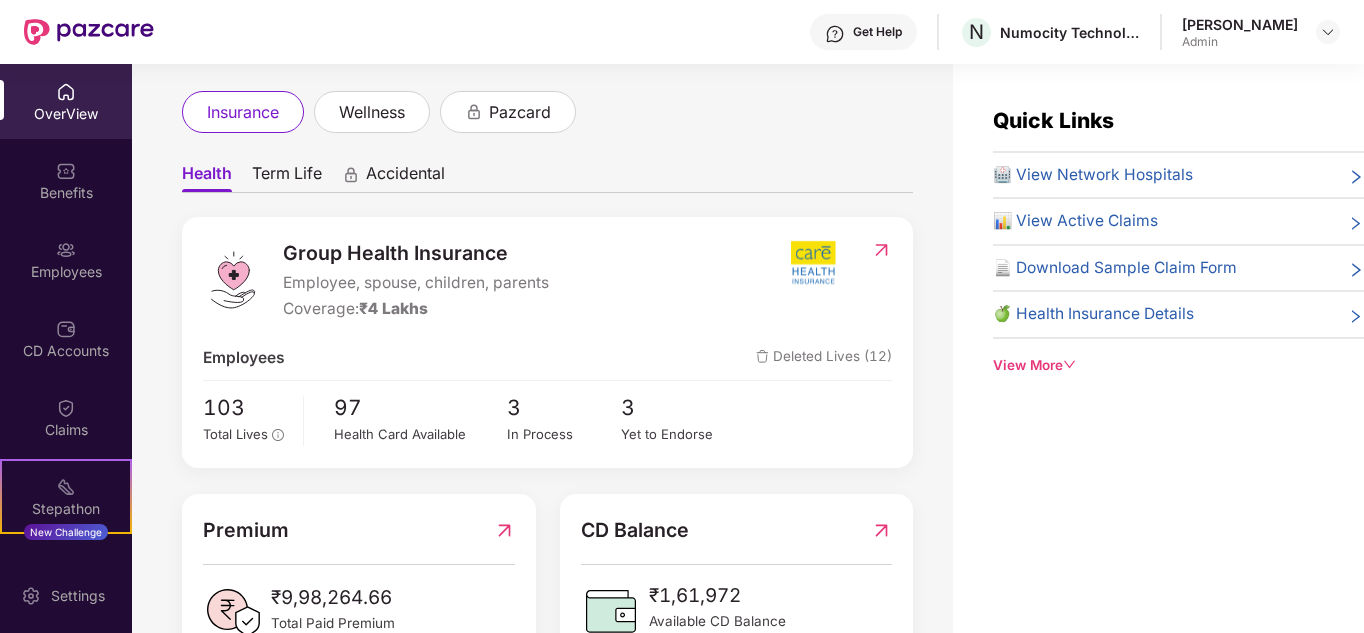 click at bounding box center [66, 92] 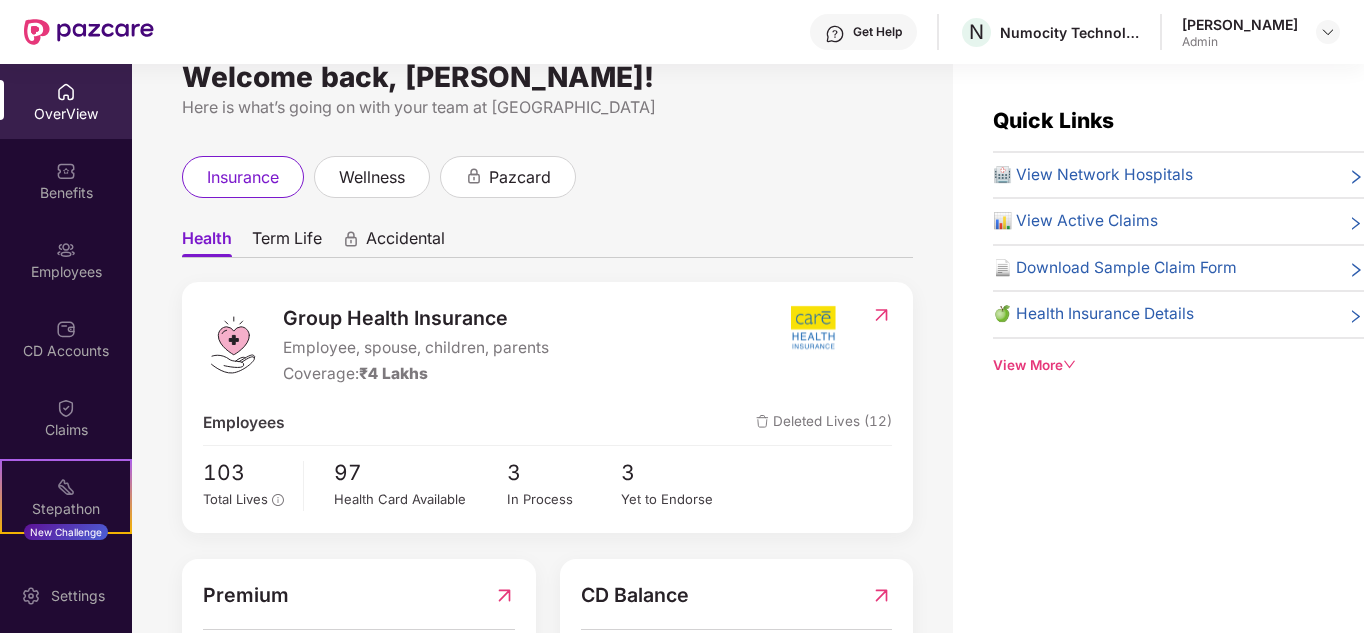 scroll, scrollTop: 0, scrollLeft: 0, axis: both 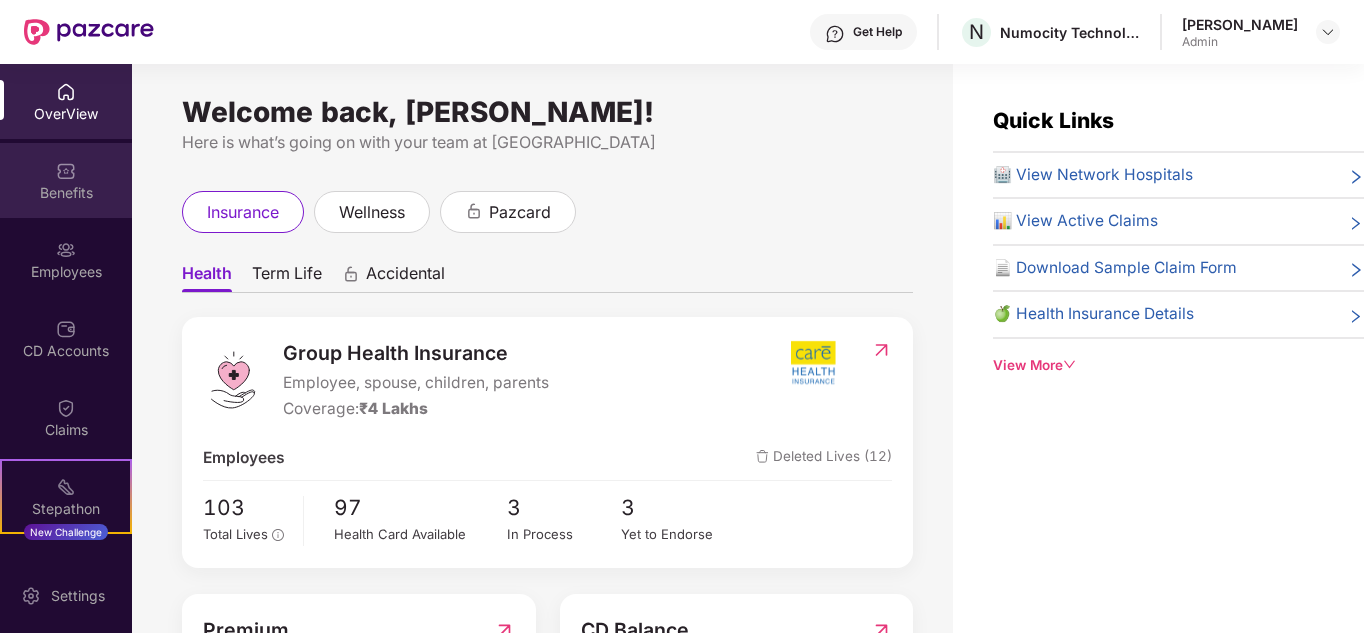 click on "Benefits" at bounding box center (66, 193) 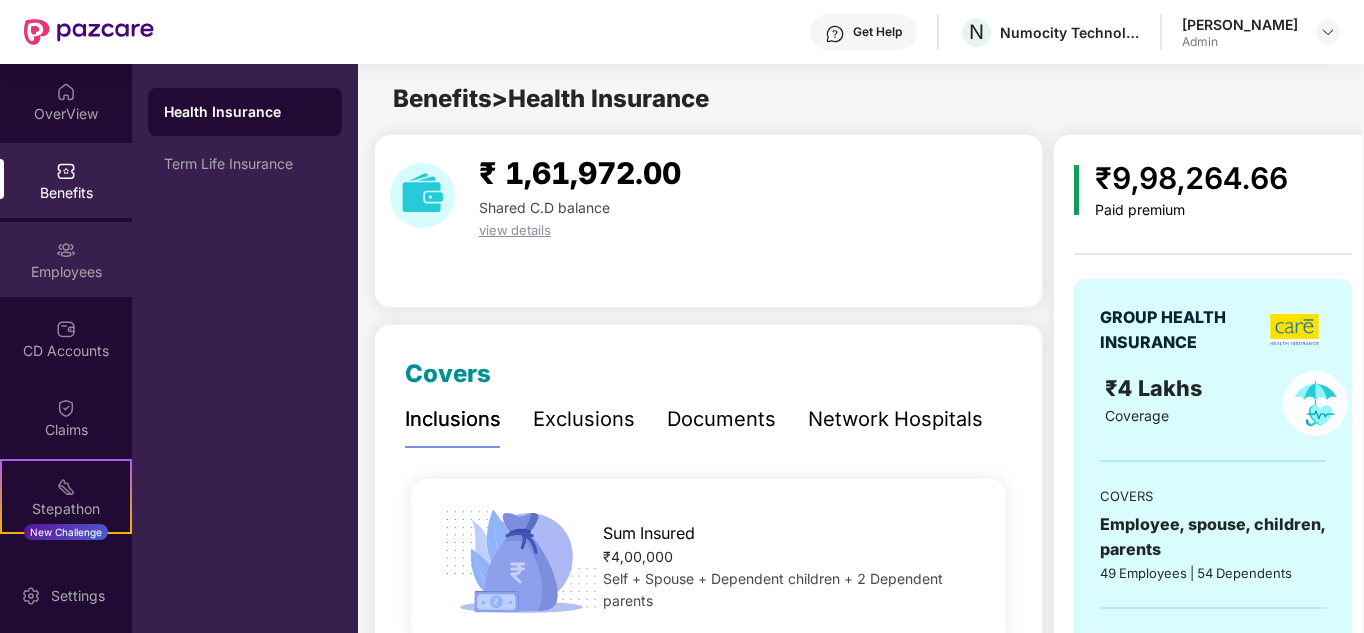 click on "Employees" at bounding box center (66, 259) 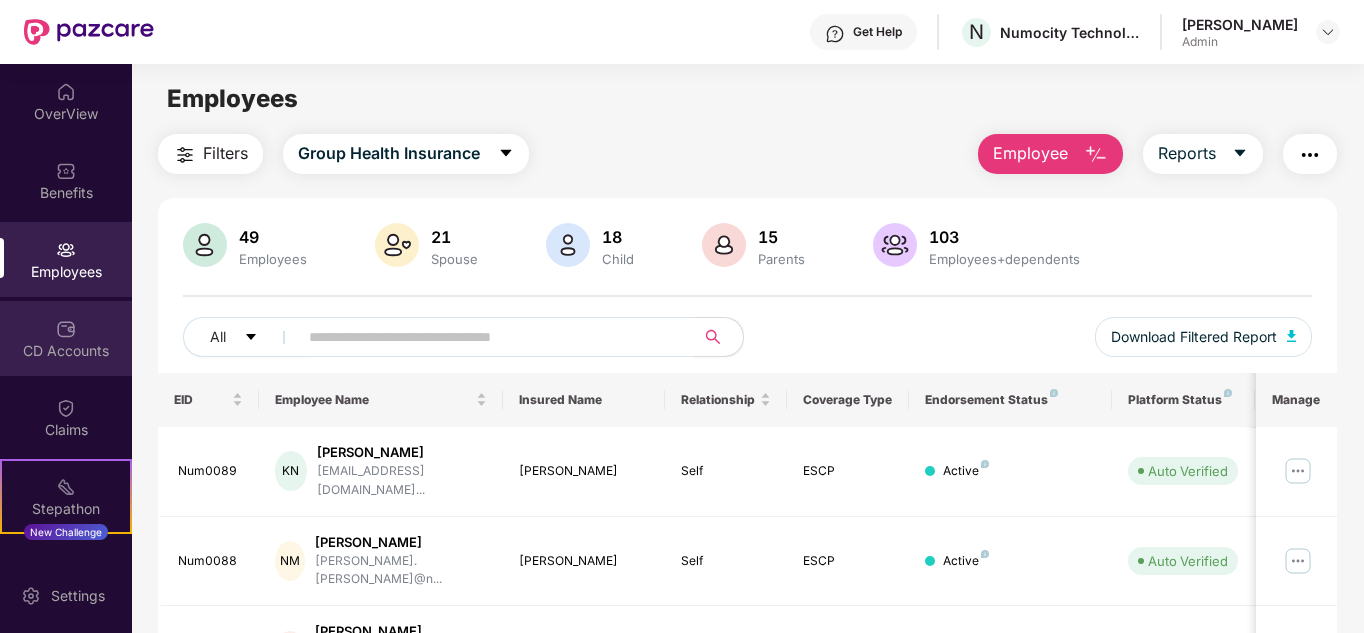 click on "CD Accounts" at bounding box center [66, 338] 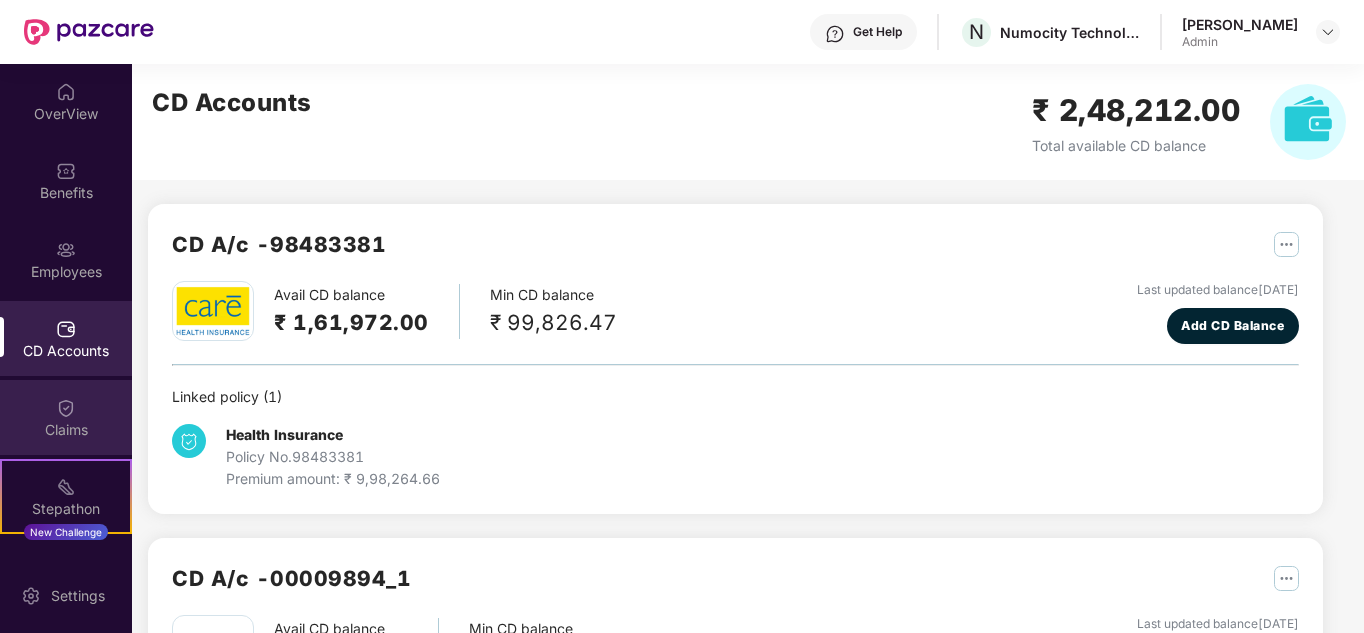 click on "Claims" at bounding box center [66, 417] 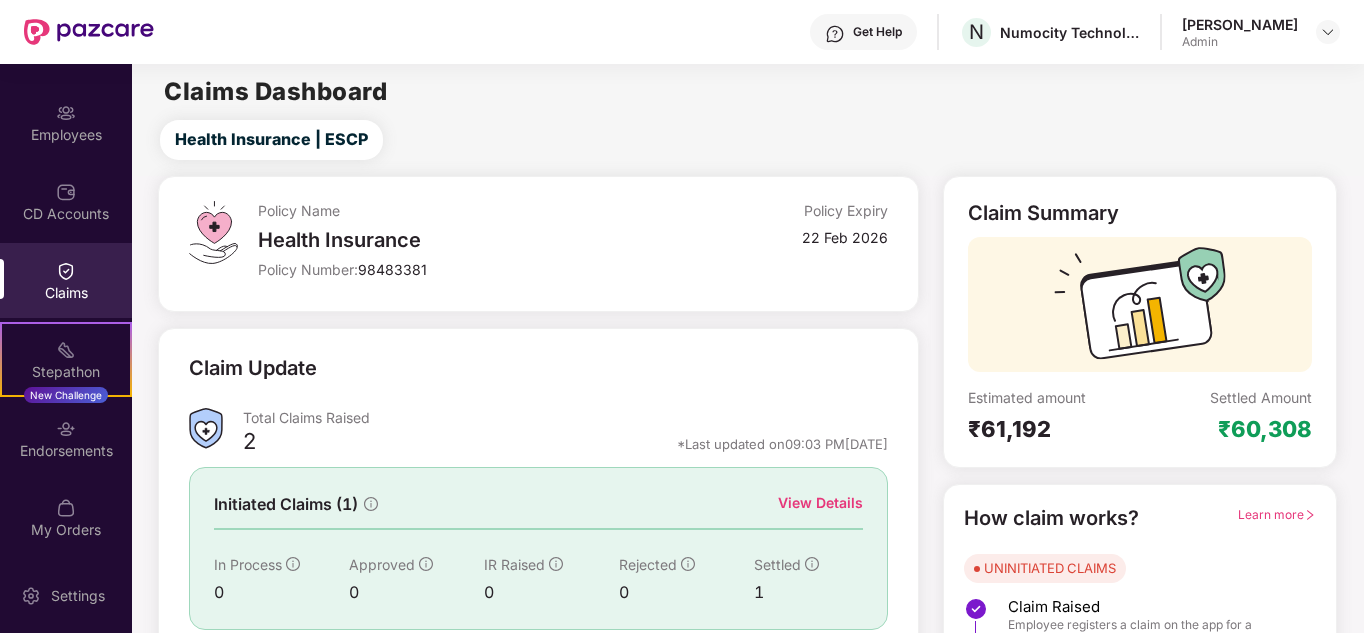 scroll, scrollTop: 138, scrollLeft: 0, axis: vertical 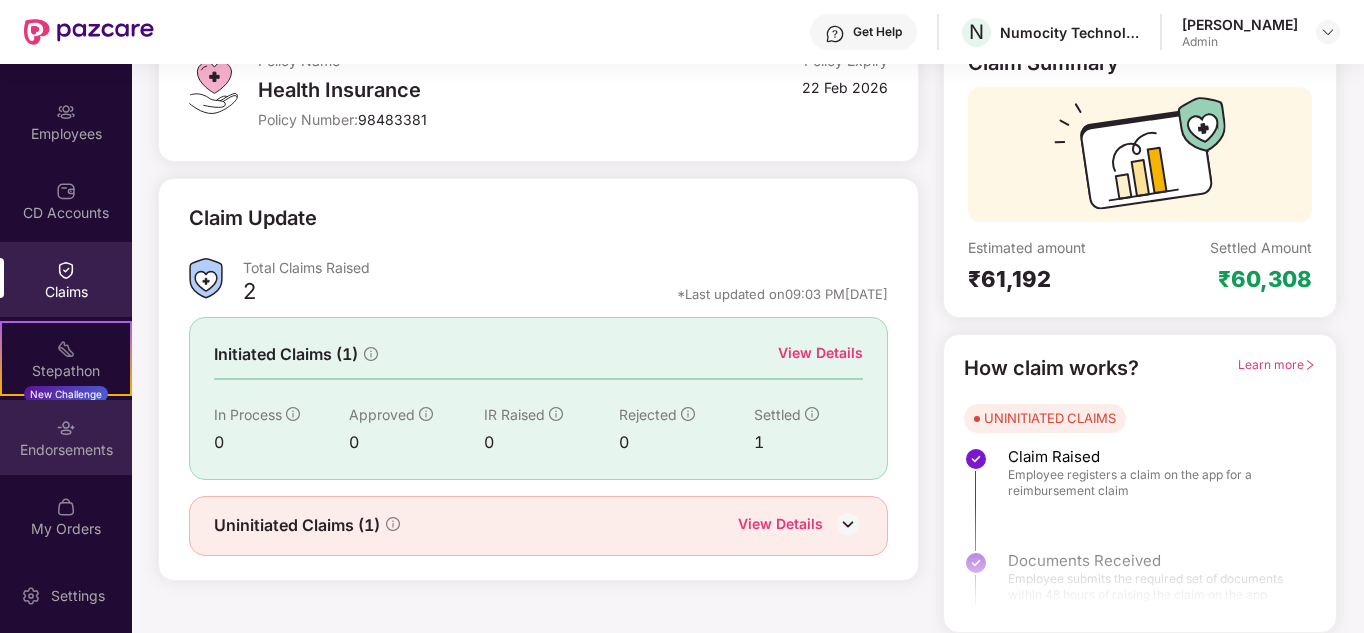 click on "Endorsements" at bounding box center [66, 450] 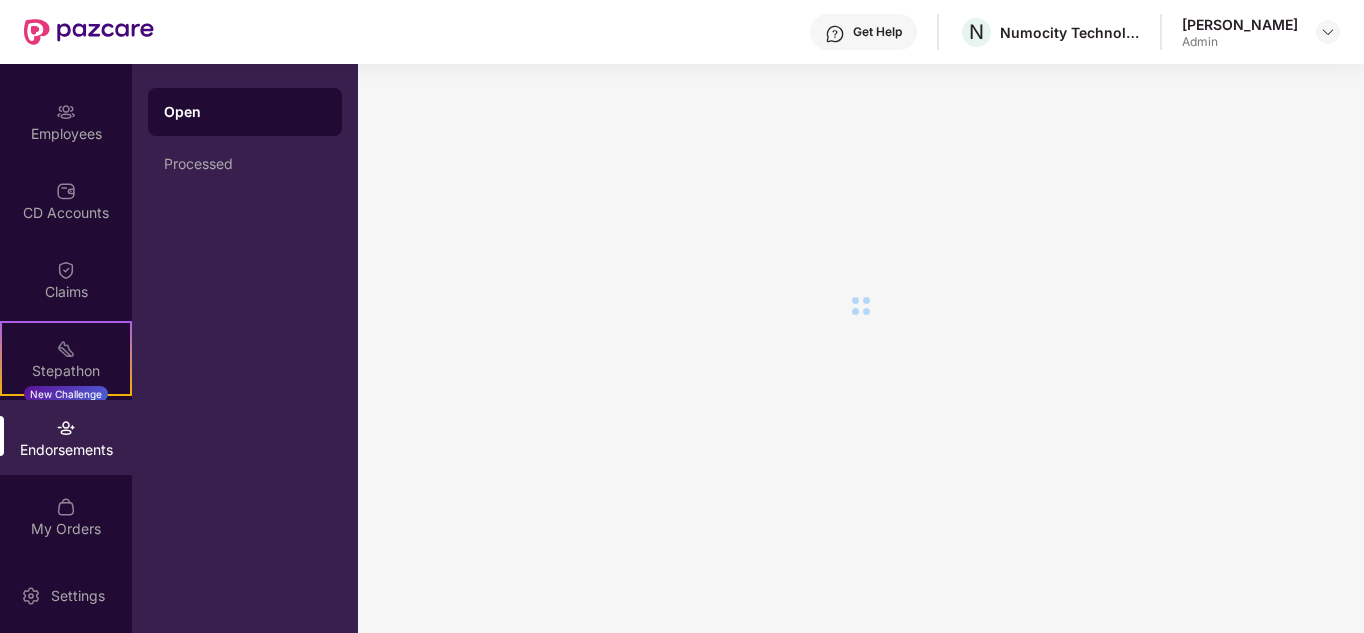 scroll, scrollTop: 0, scrollLeft: 0, axis: both 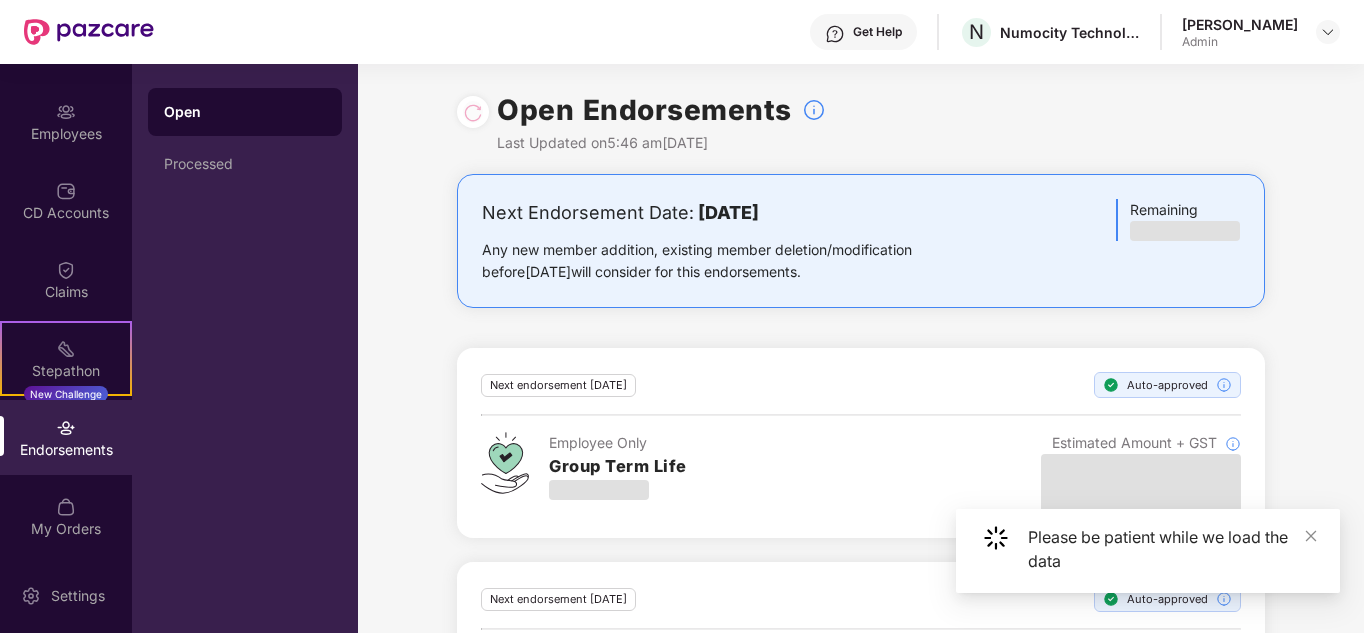 click on "My Orders" at bounding box center [66, 516] 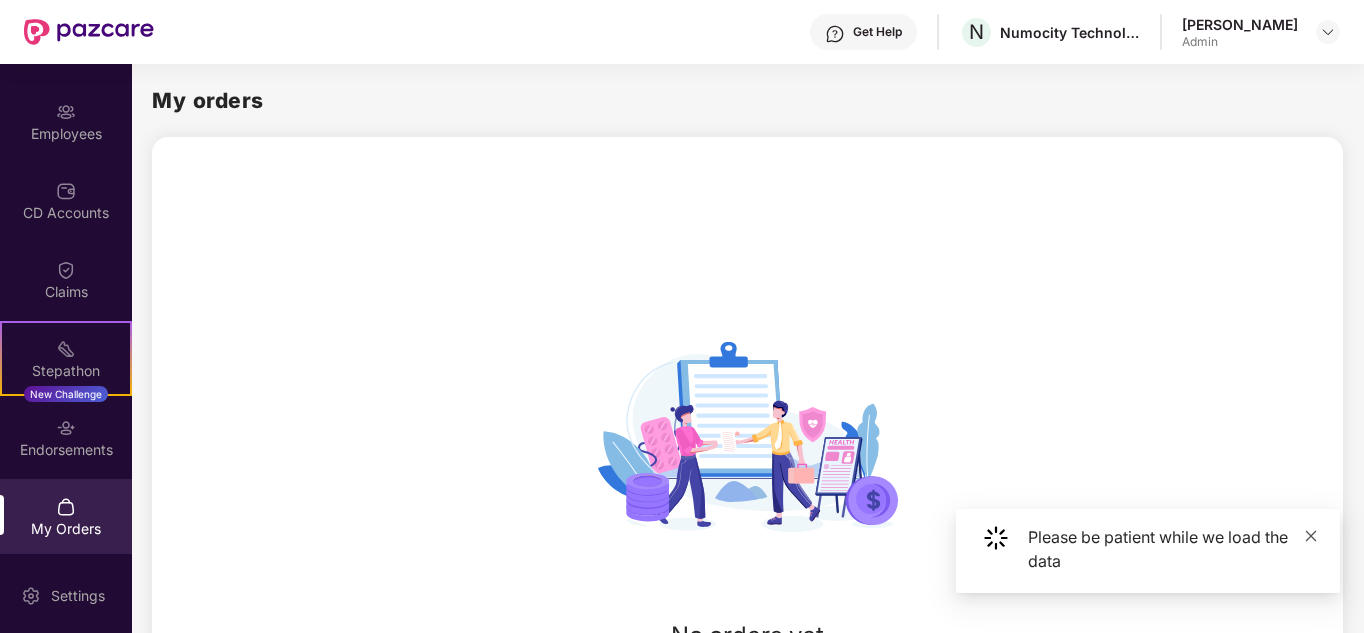 click 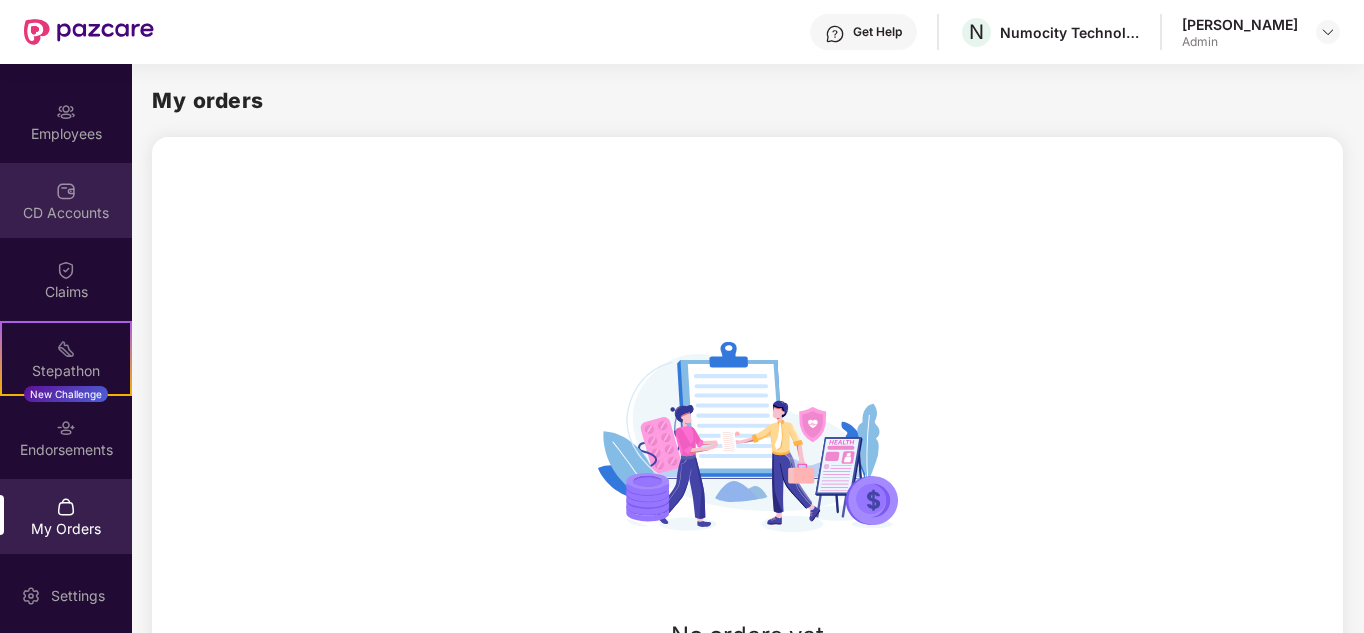 click on "CD Accounts" at bounding box center [66, 200] 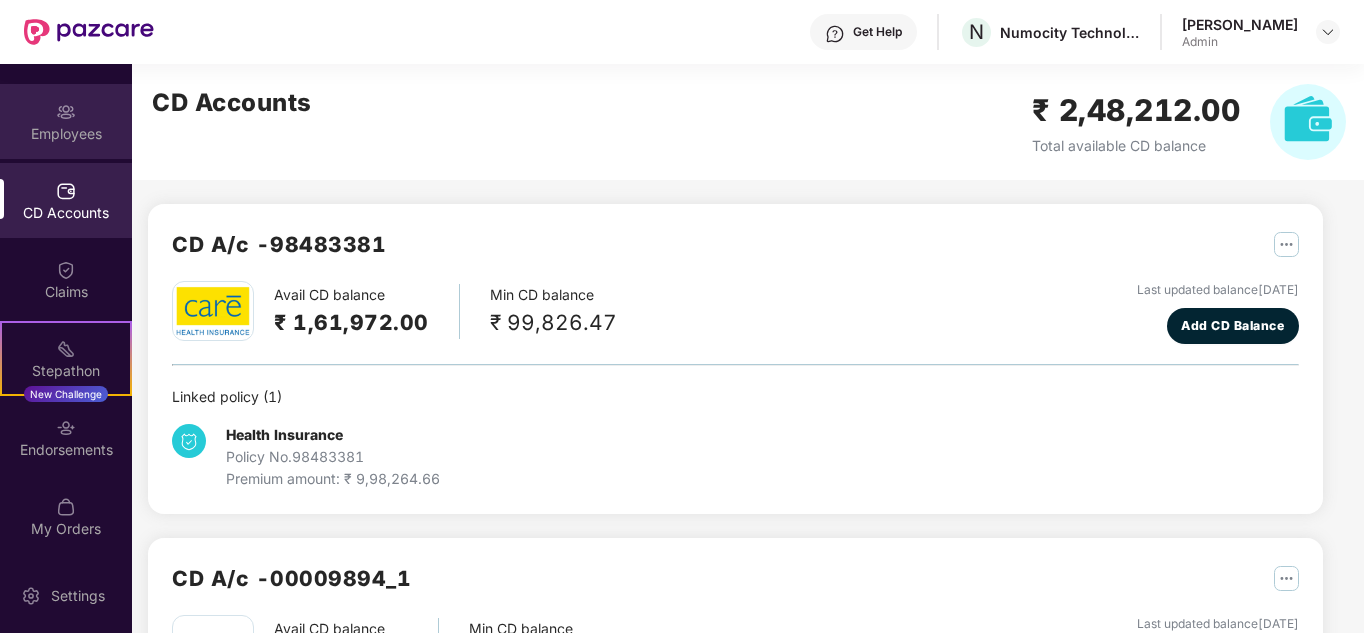 click on "Employees" at bounding box center [66, 134] 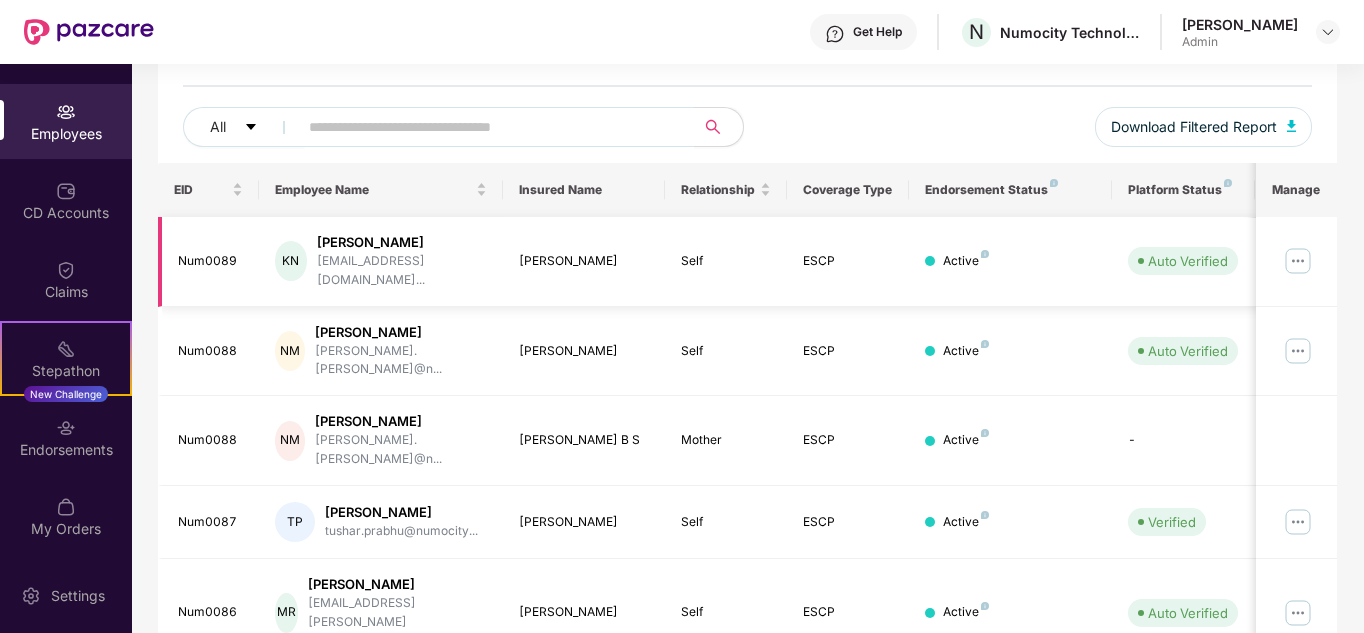 scroll, scrollTop: 200, scrollLeft: 0, axis: vertical 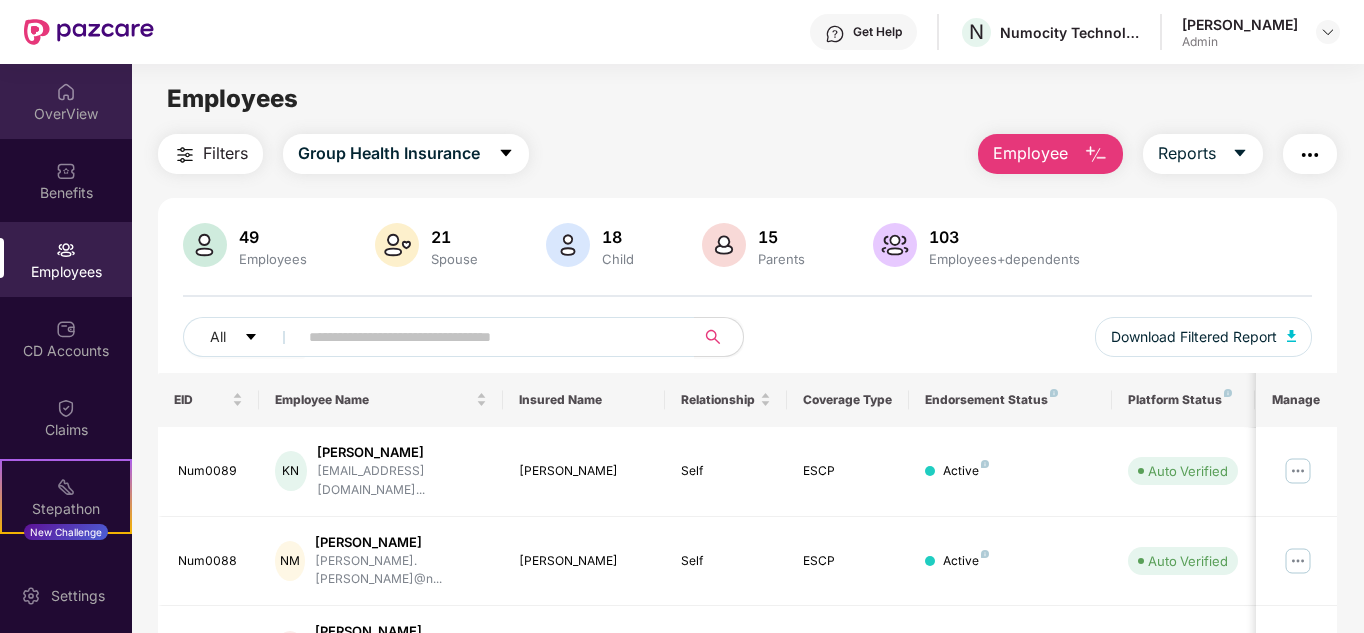click on "OverView" at bounding box center [66, 114] 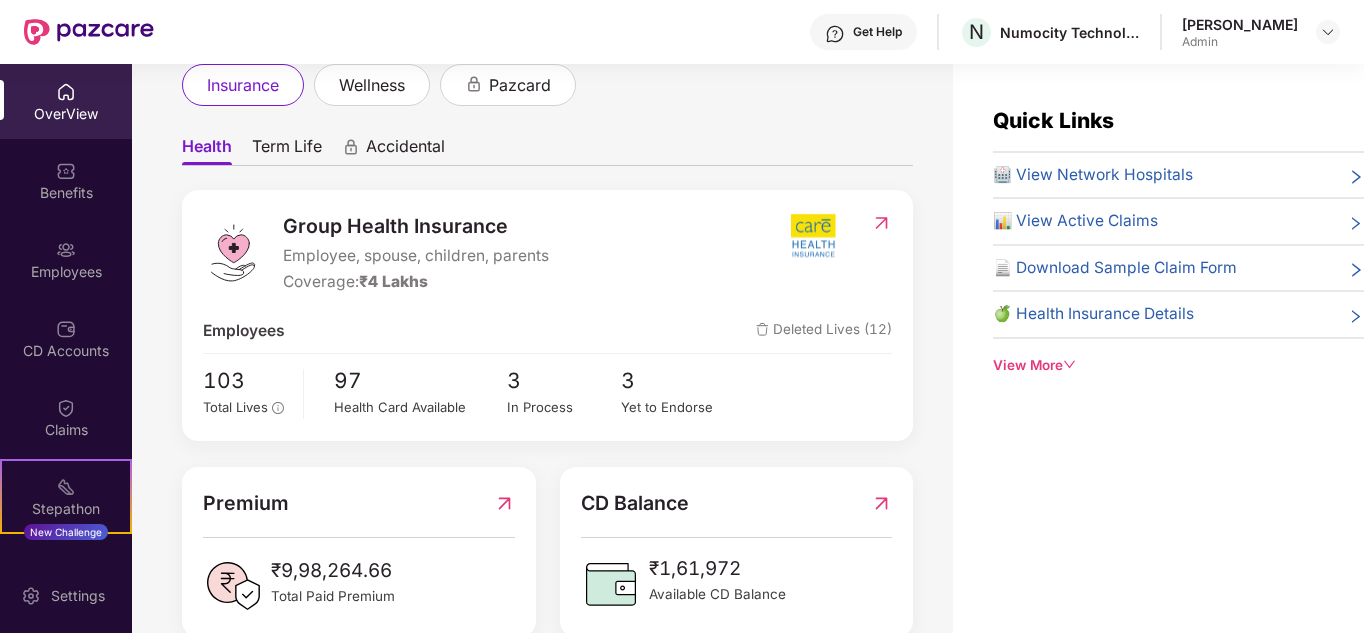 scroll, scrollTop: 0, scrollLeft: 0, axis: both 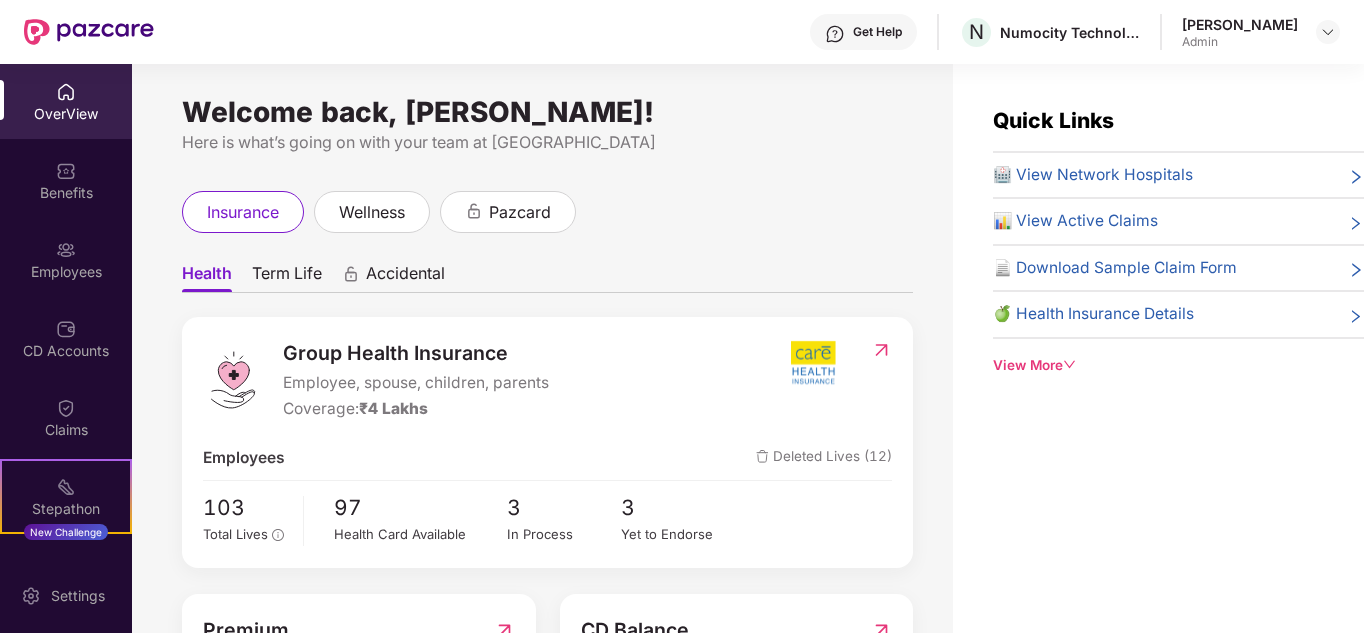 click on "OverView" at bounding box center (66, 101) 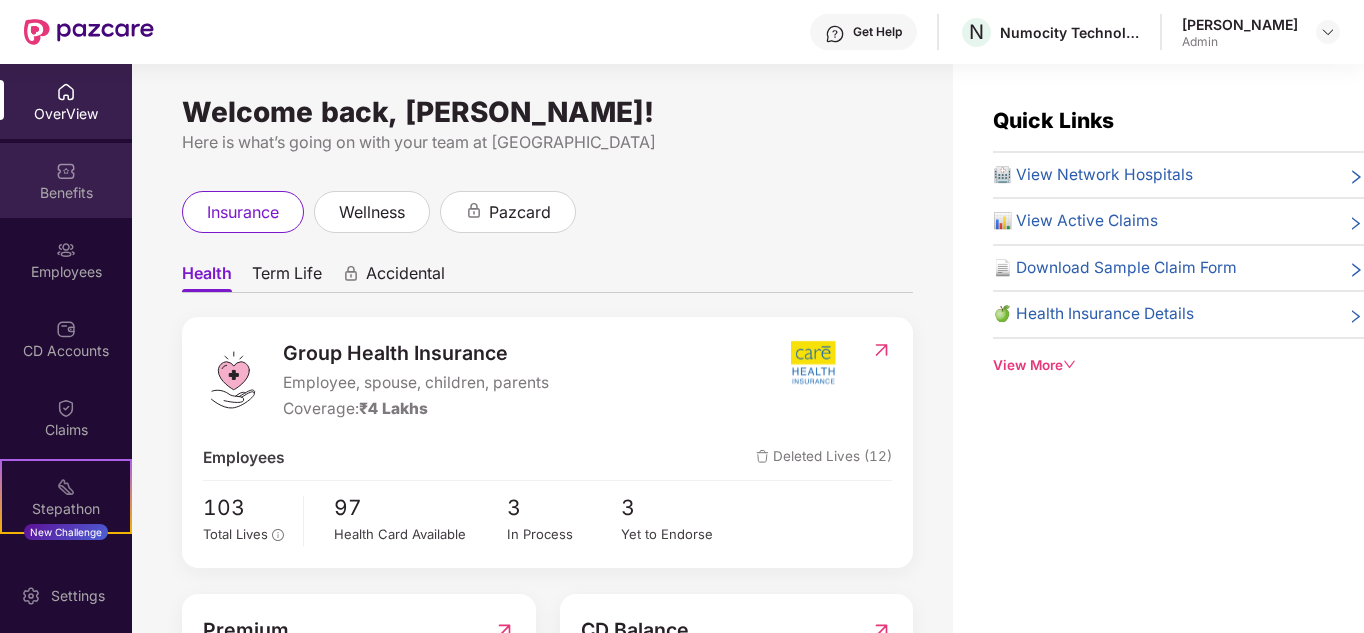 click on "Benefits" at bounding box center (66, 180) 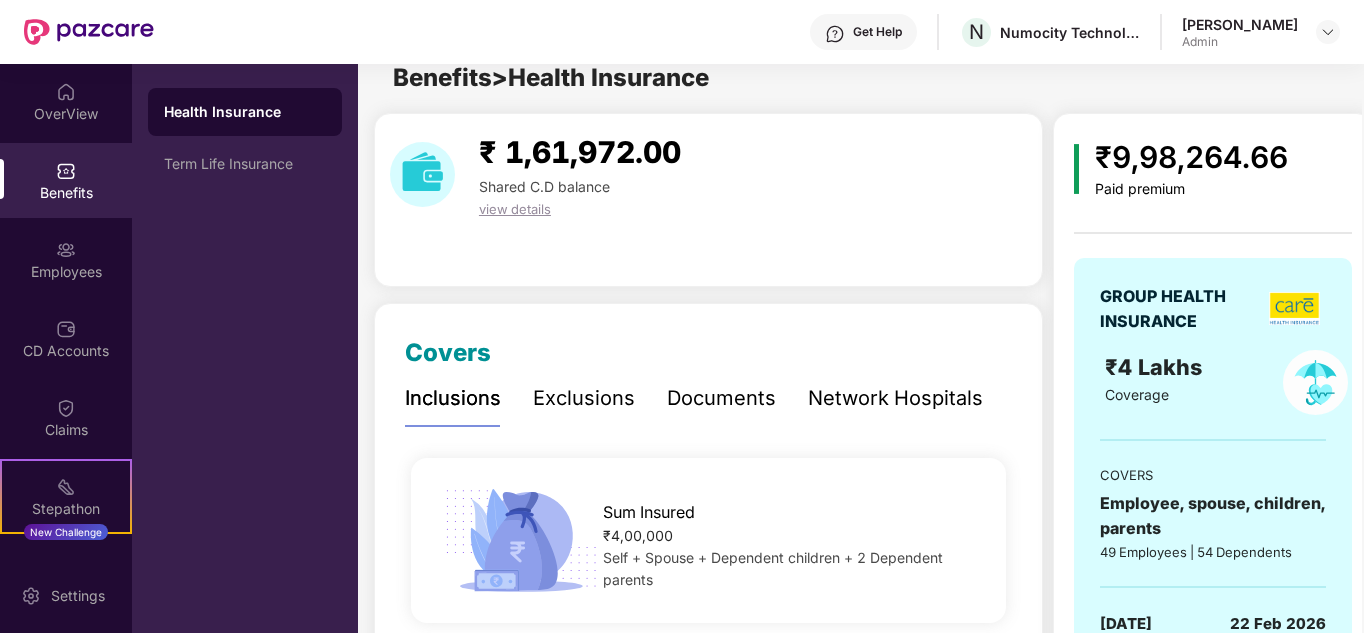 scroll, scrollTop: 0, scrollLeft: 0, axis: both 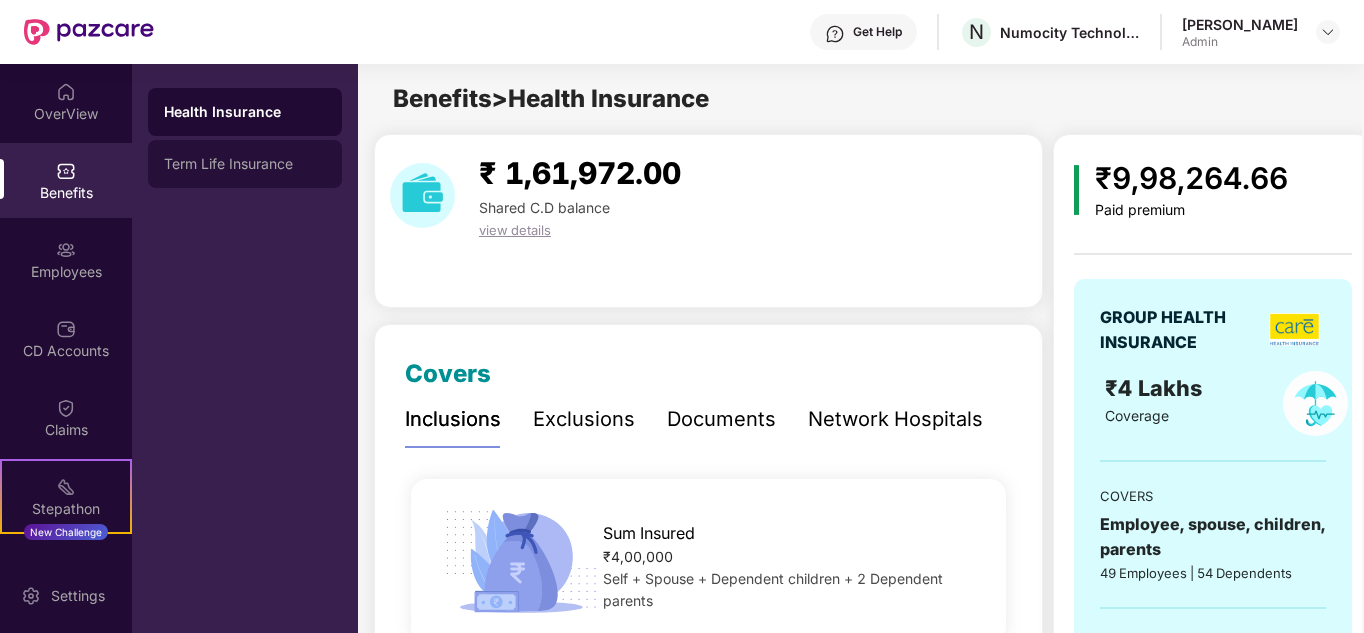 click on "Term Life Insurance" at bounding box center (245, 164) 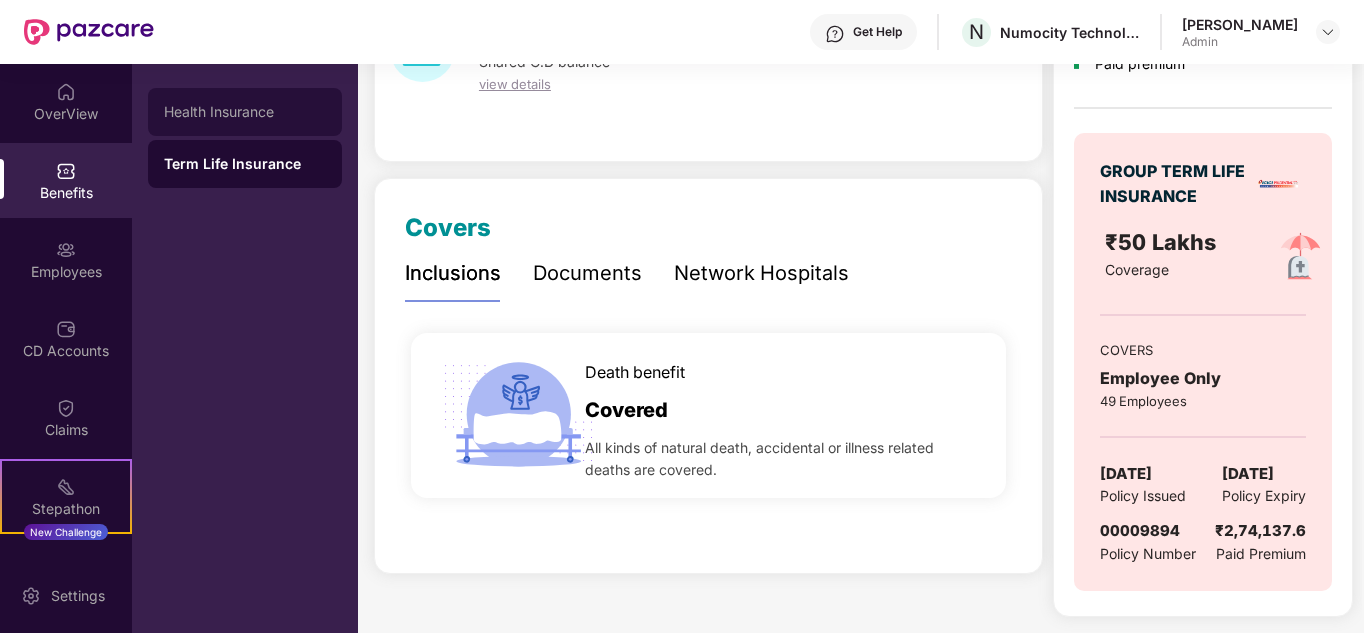 click on "Health Insurance" at bounding box center (245, 112) 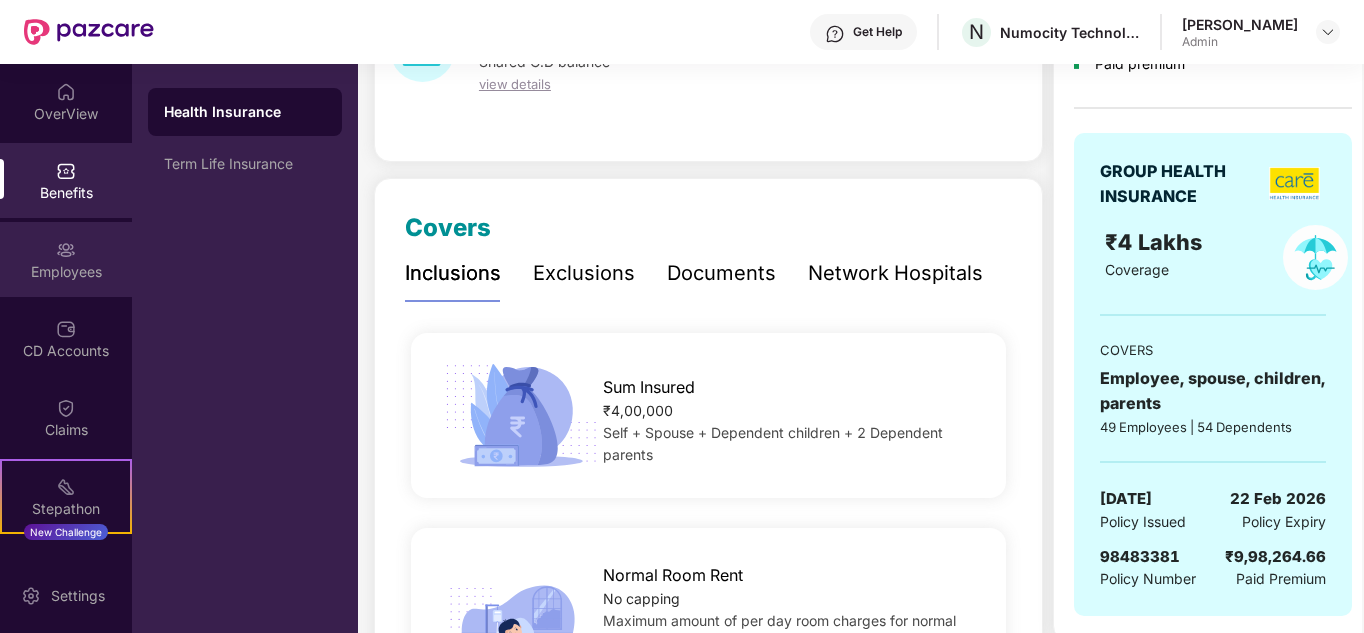 click on "Employees" at bounding box center (66, 272) 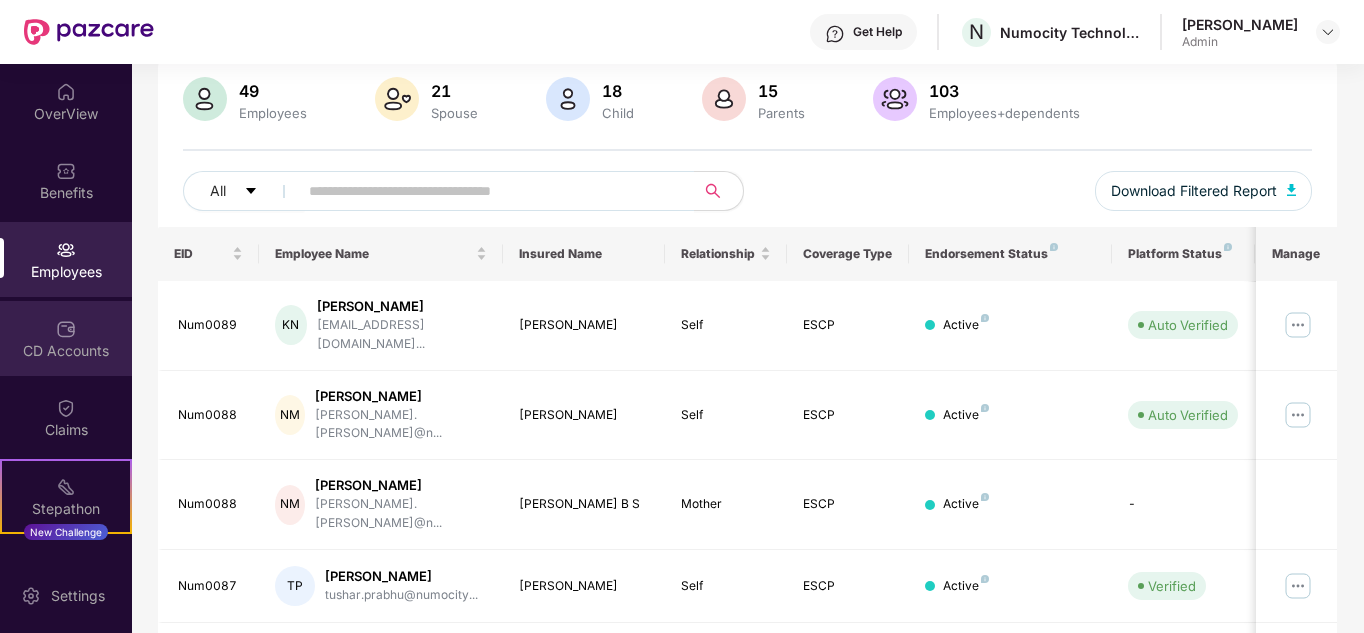 click on "CD Accounts" at bounding box center [66, 338] 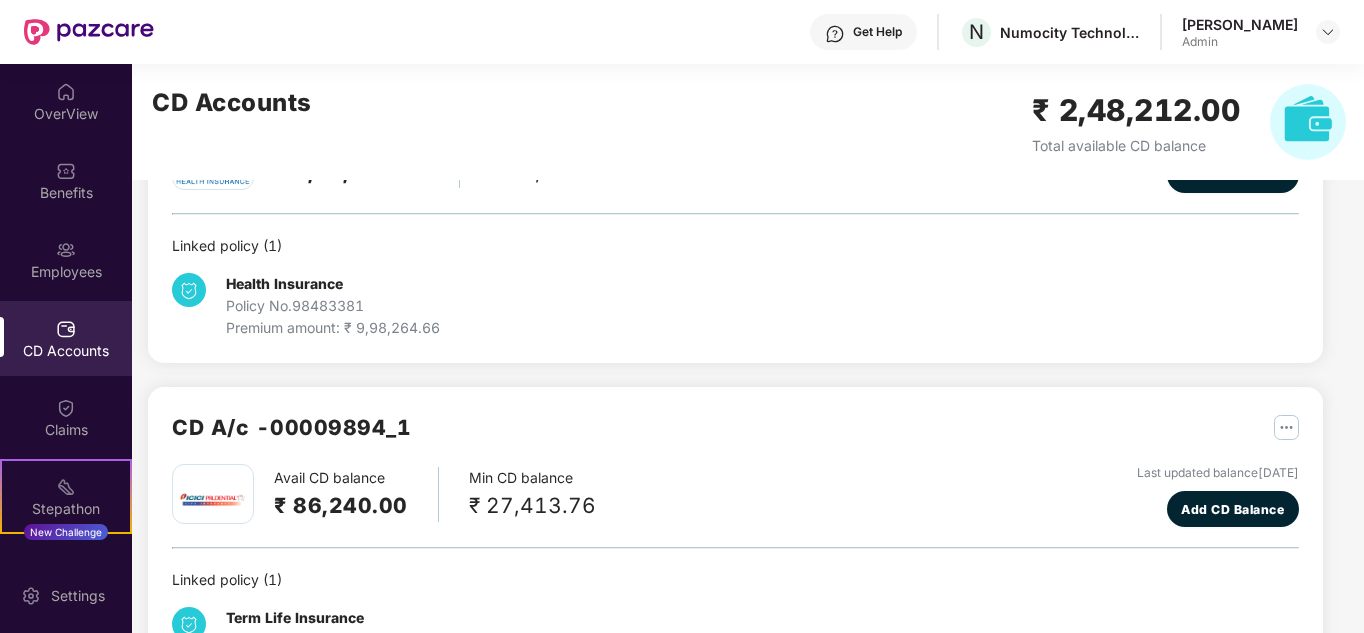 scroll, scrollTop: 239, scrollLeft: 0, axis: vertical 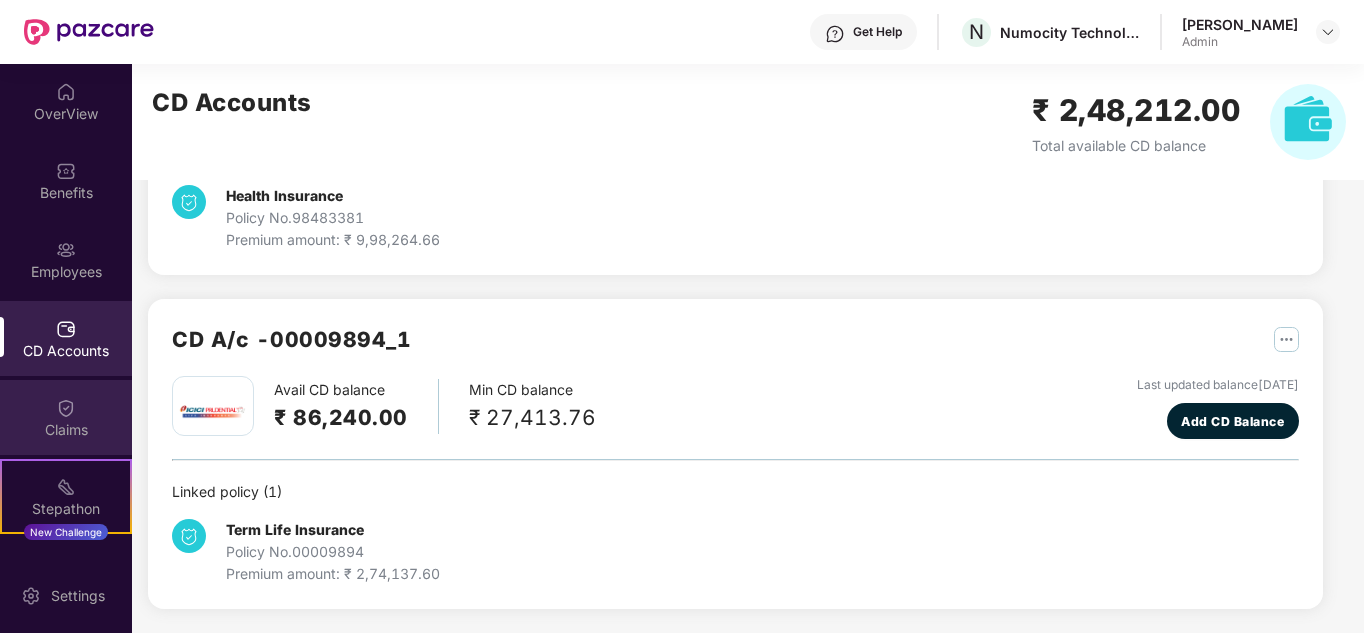 click on "Claims" at bounding box center [66, 430] 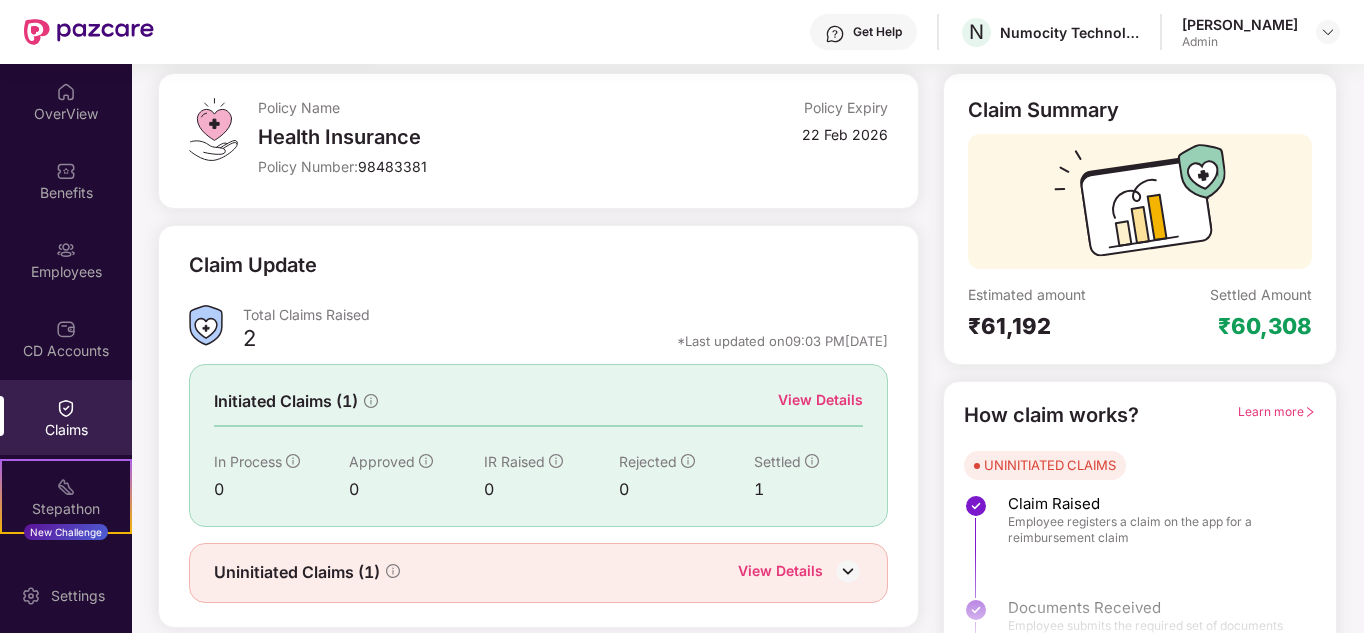 scroll, scrollTop: 150, scrollLeft: 0, axis: vertical 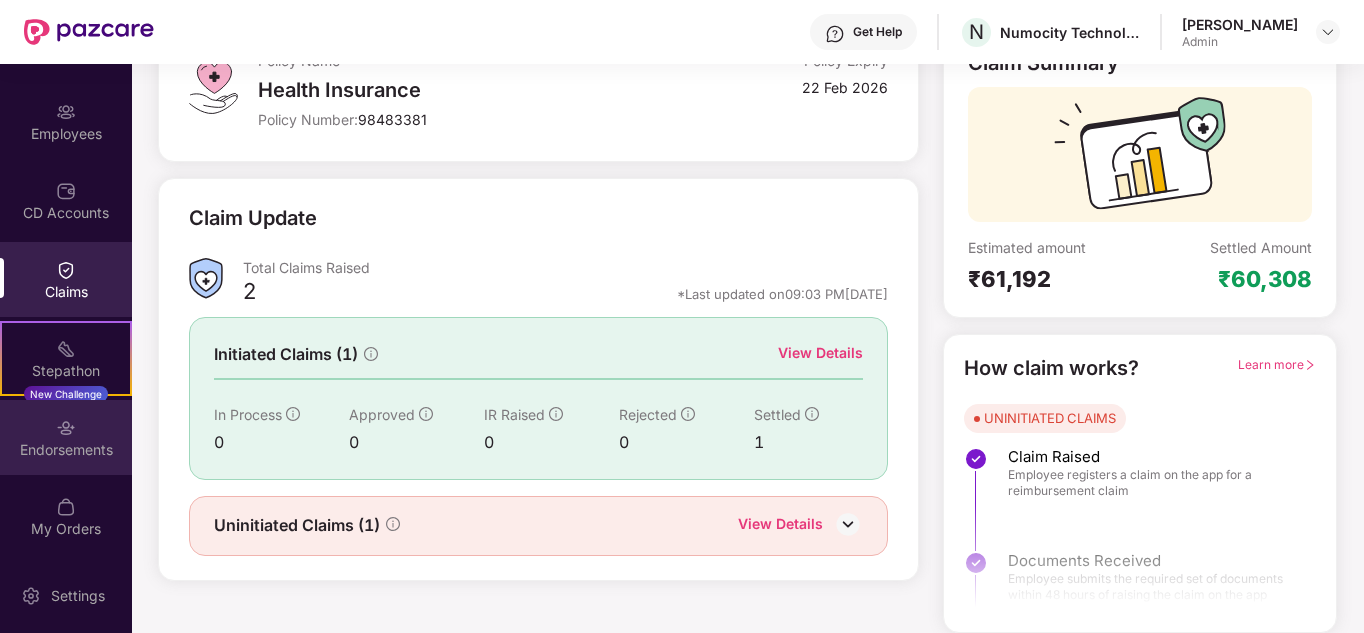 click at bounding box center (66, 428) 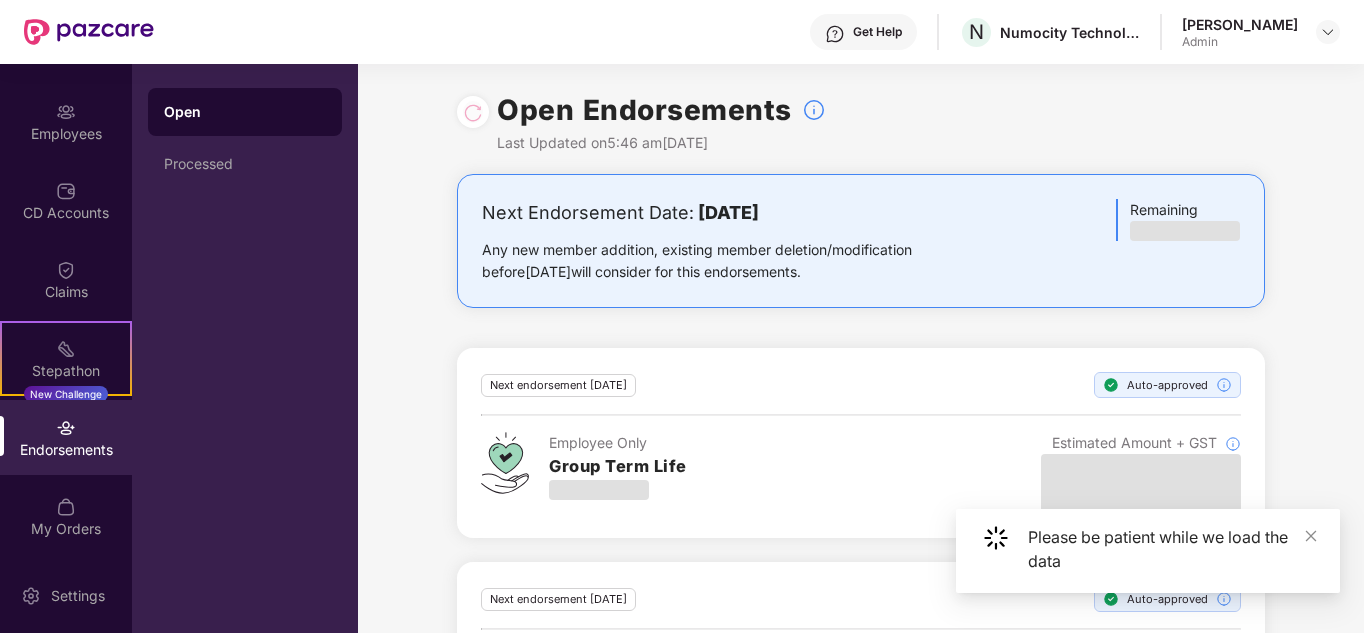 scroll, scrollTop: 143, scrollLeft: 0, axis: vertical 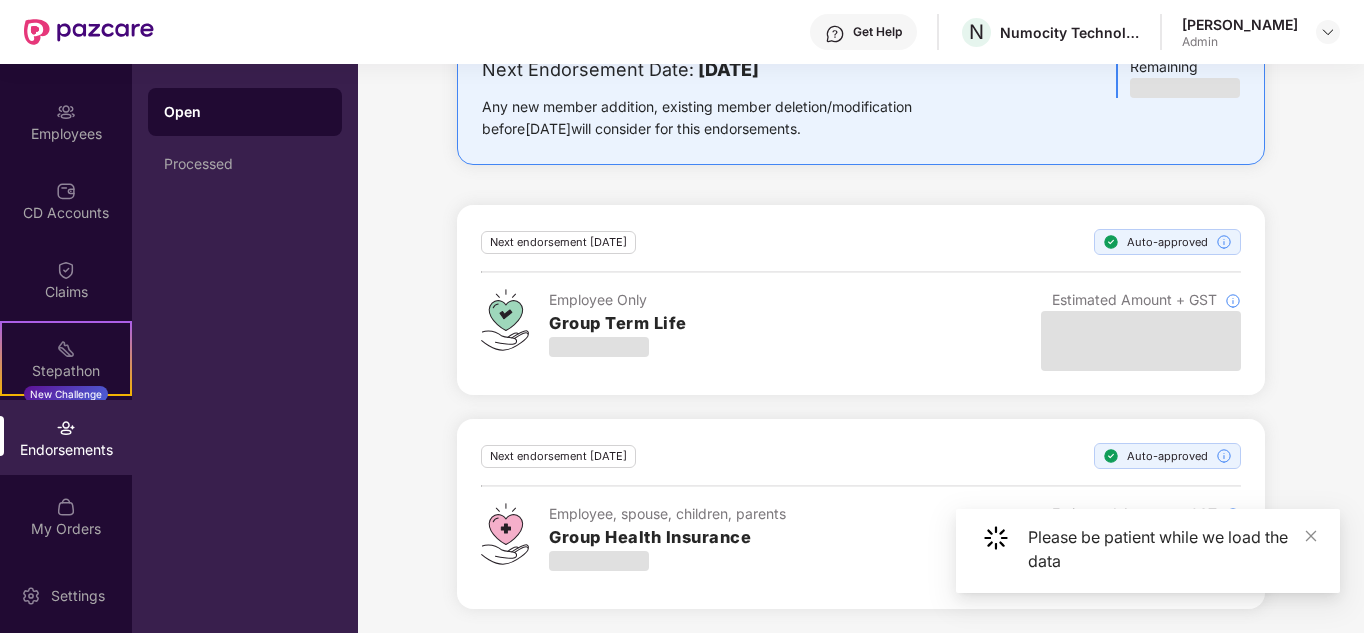 click at bounding box center [66, 428] 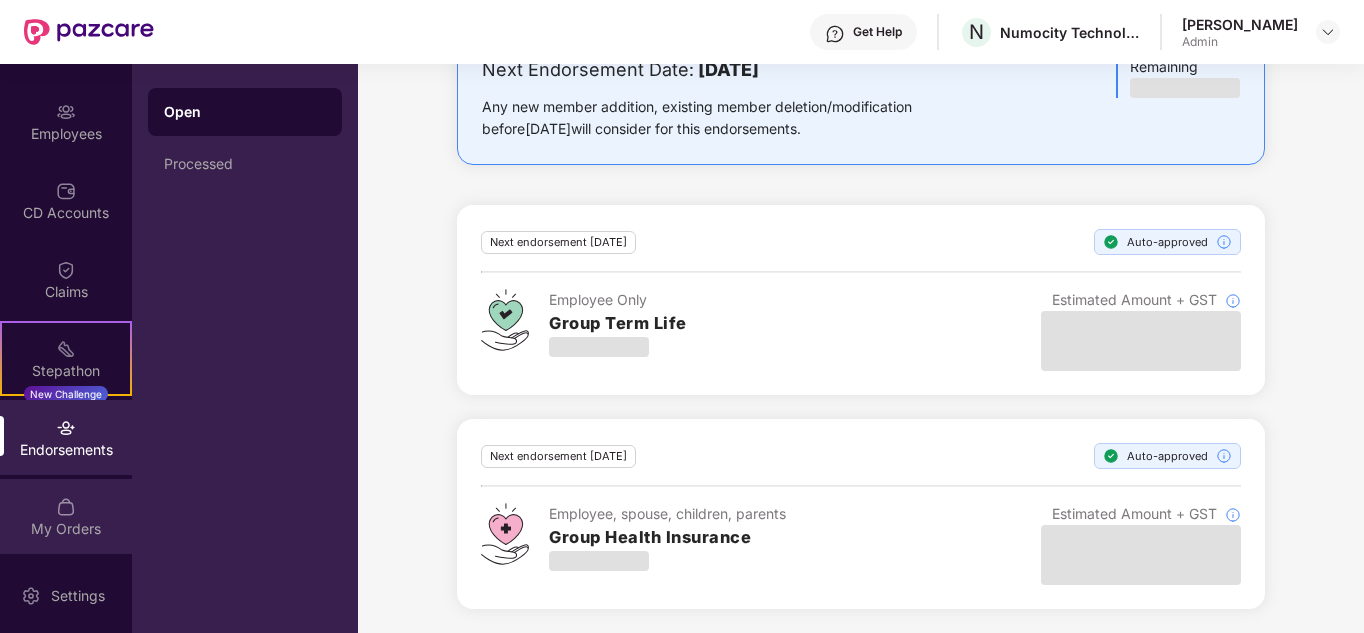 click on "My Orders" at bounding box center (66, 529) 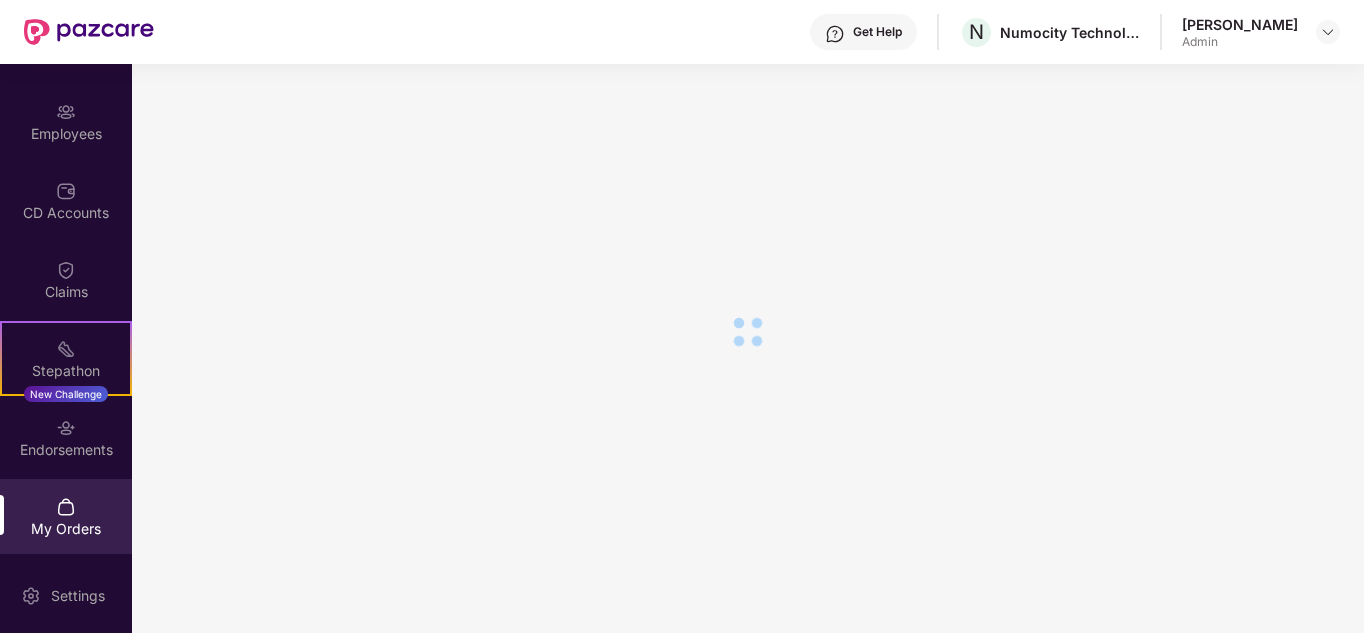 scroll, scrollTop: 143, scrollLeft: 0, axis: vertical 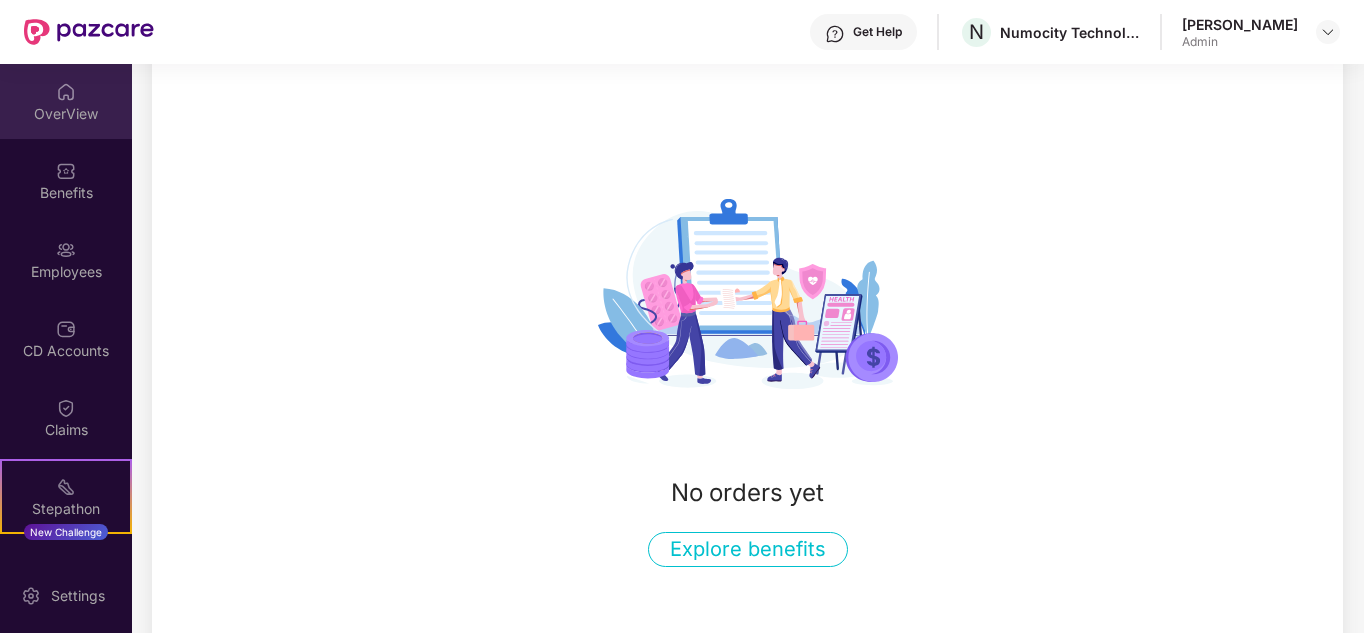 click on "OverView" at bounding box center [66, 114] 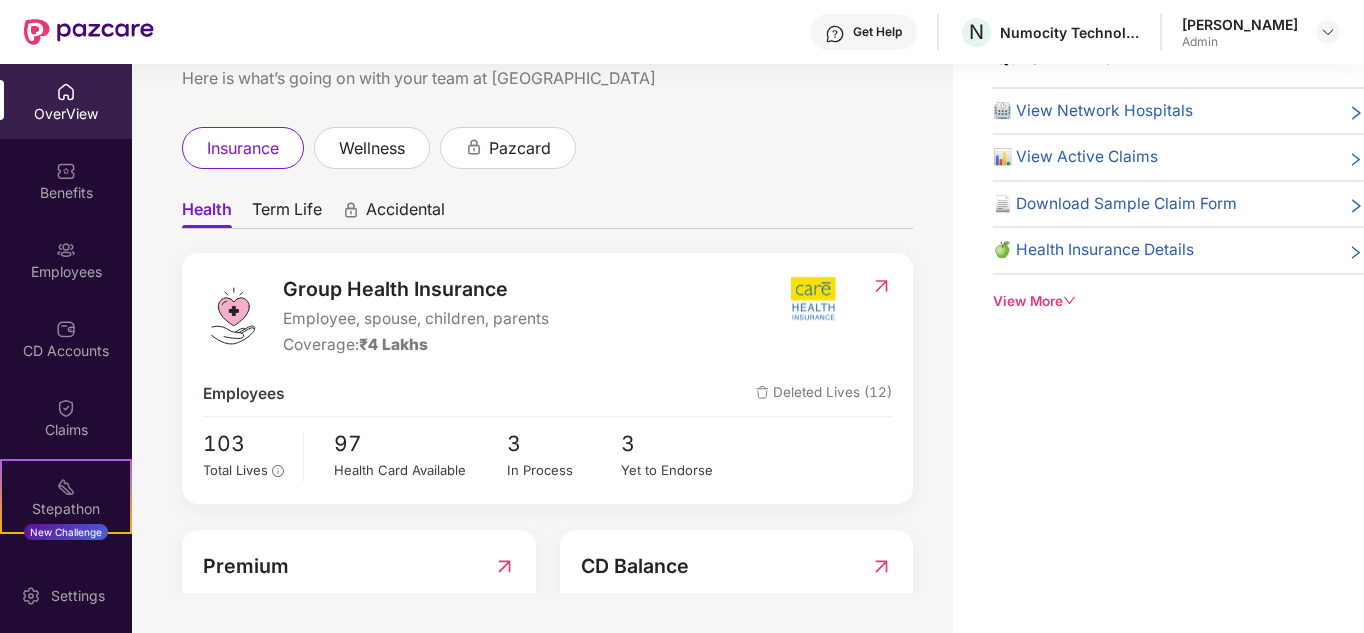 scroll, scrollTop: 0, scrollLeft: 0, axis: both 